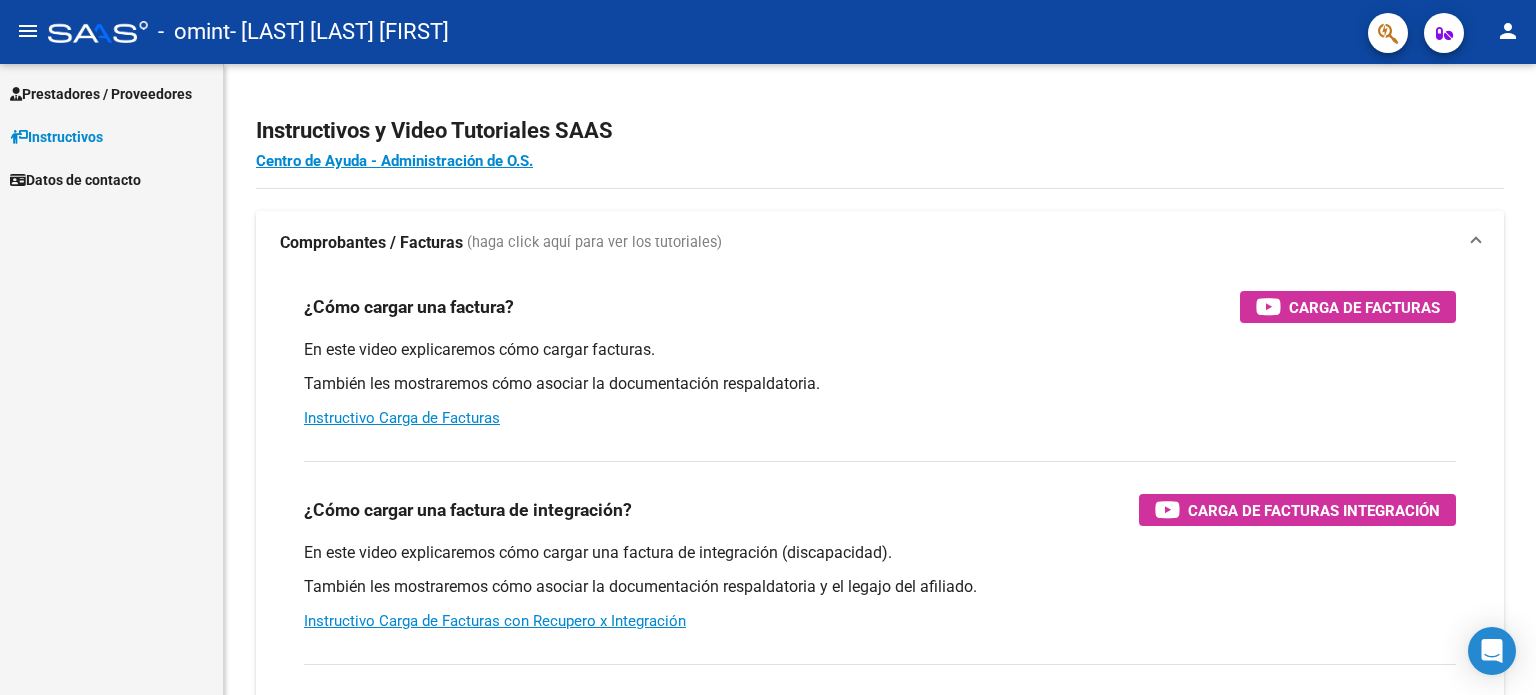 scroll, scrollTop: 0, scrollLeft: 0, axis: both 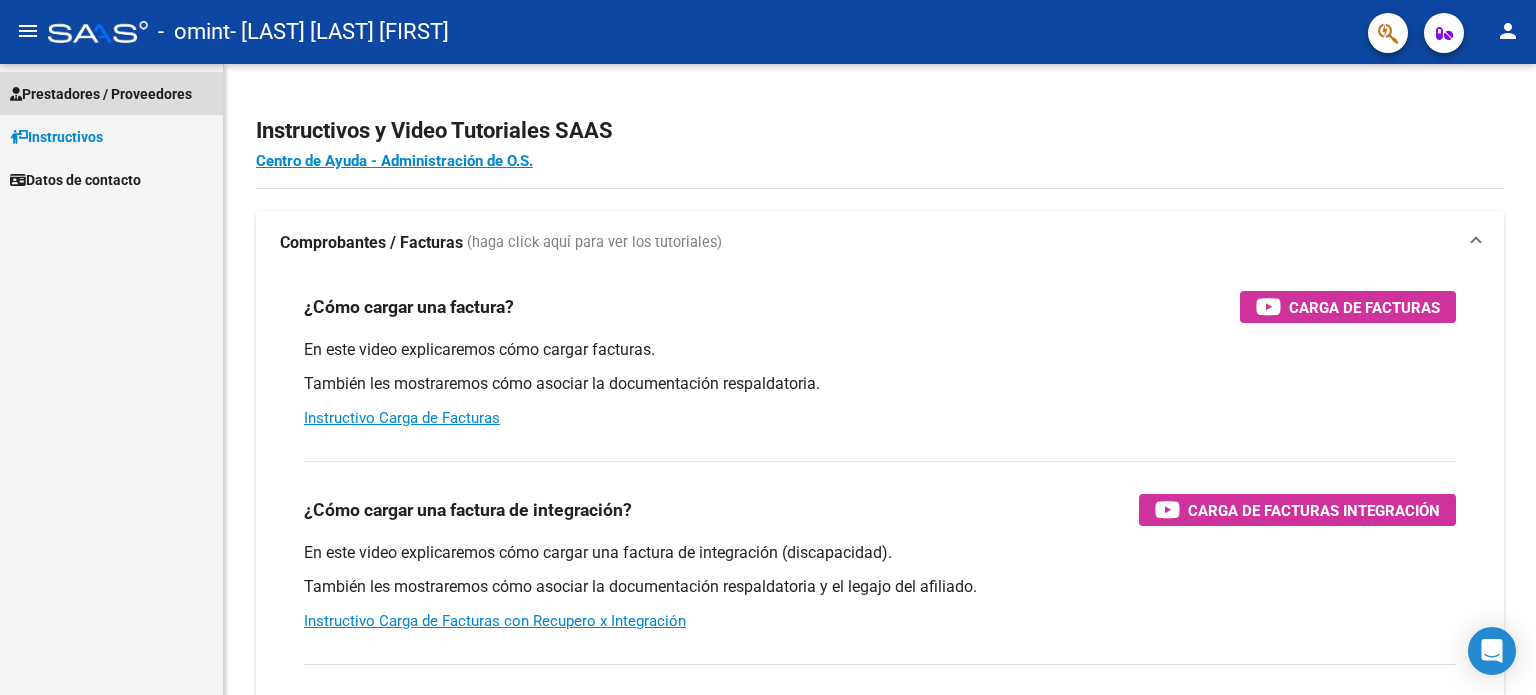 click on "Prestadores / Proveedores" at bounding box center (101, 94) 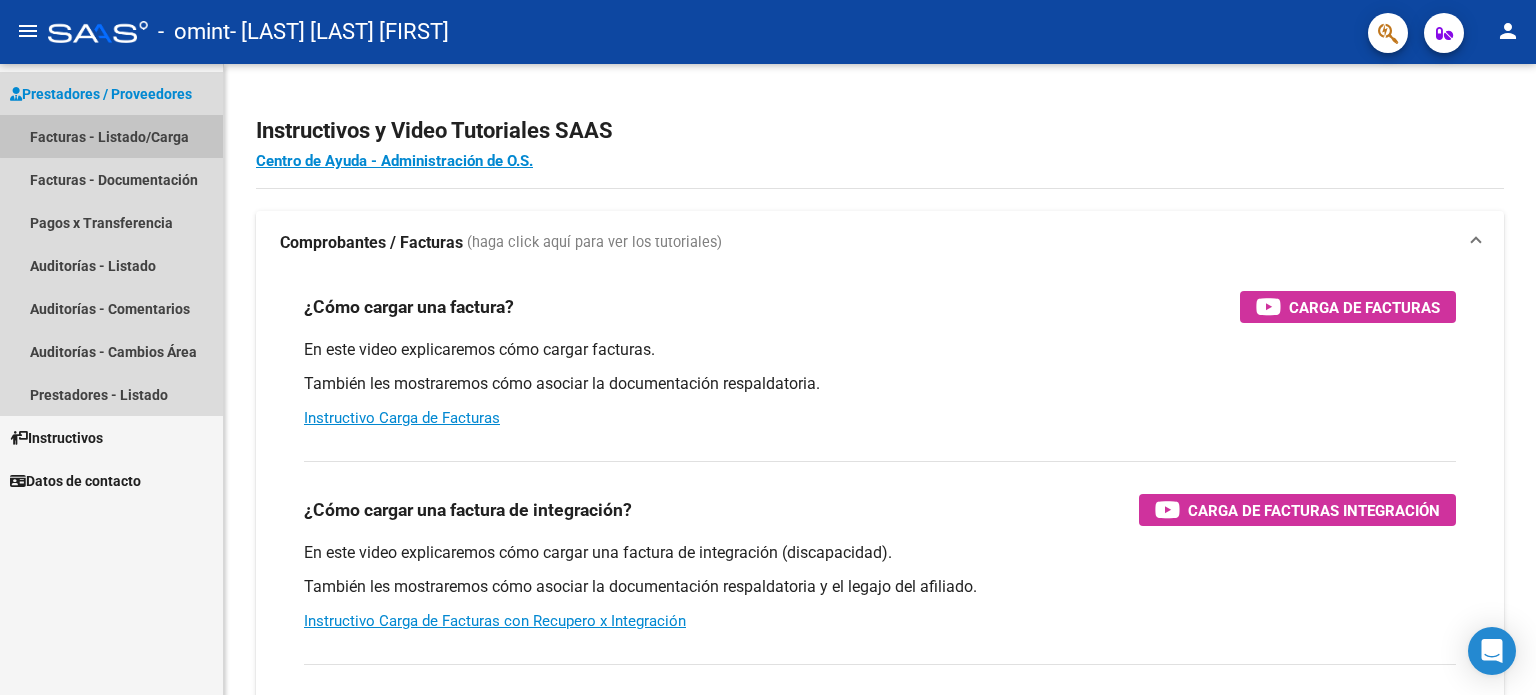 click on "Facturas - Listado/Carga" at bounding box center [111, 136] 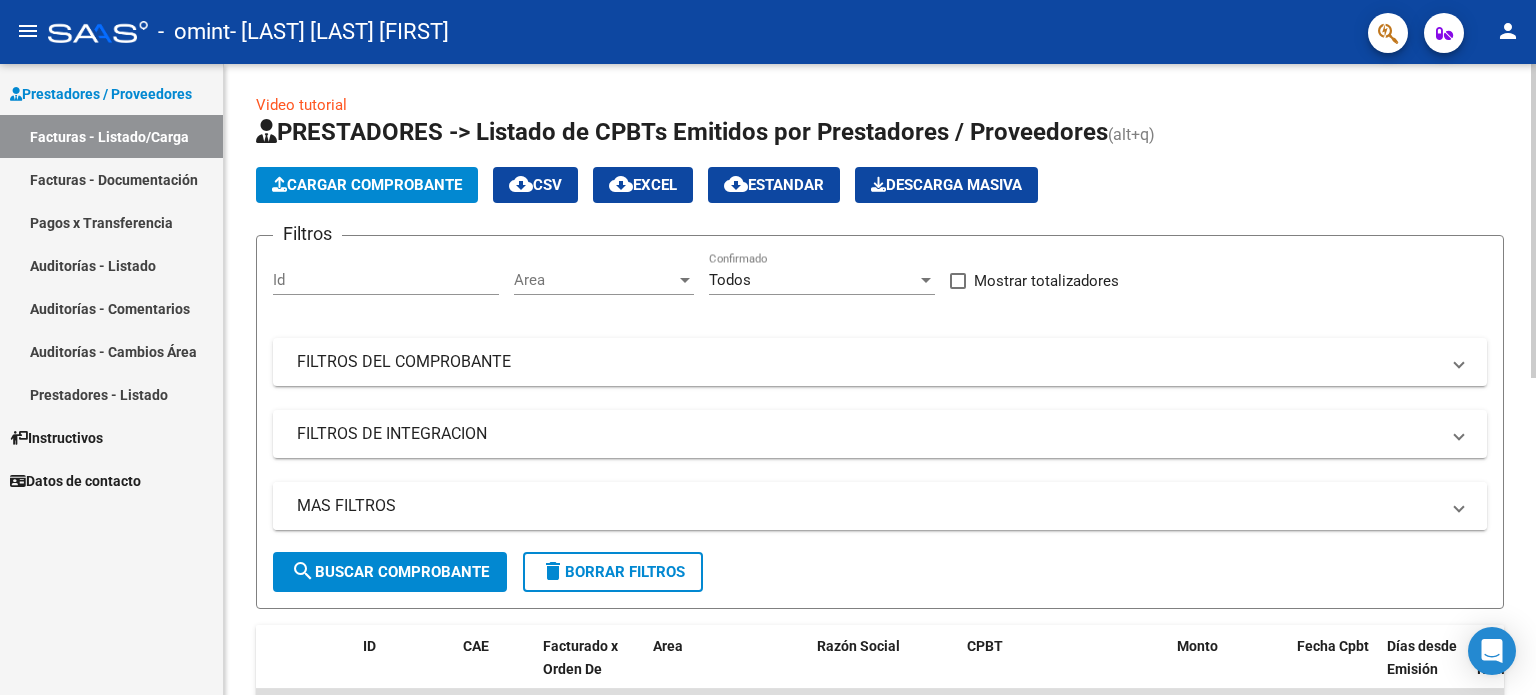 scroll, scrollTop: 0, scrollLeft: 0, axis: both 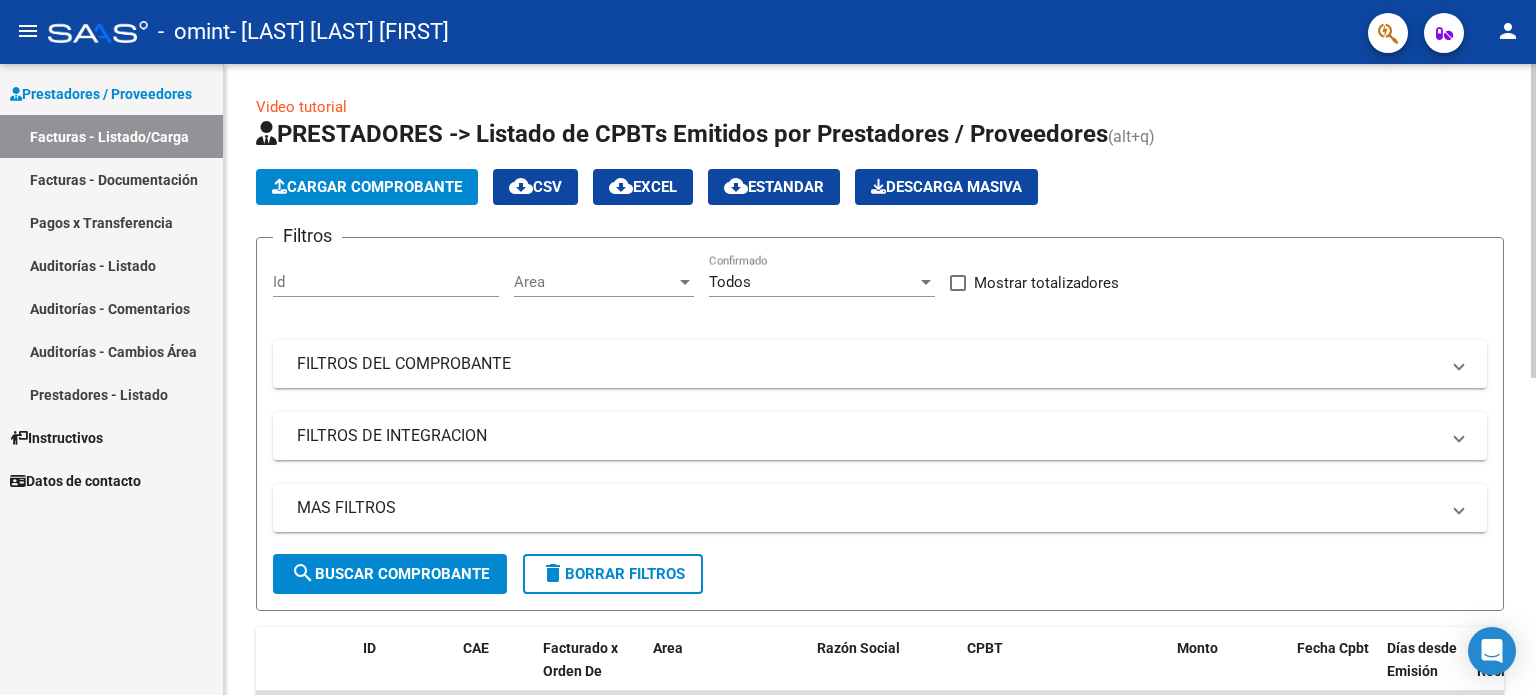 click on "Cargar Comprobante" 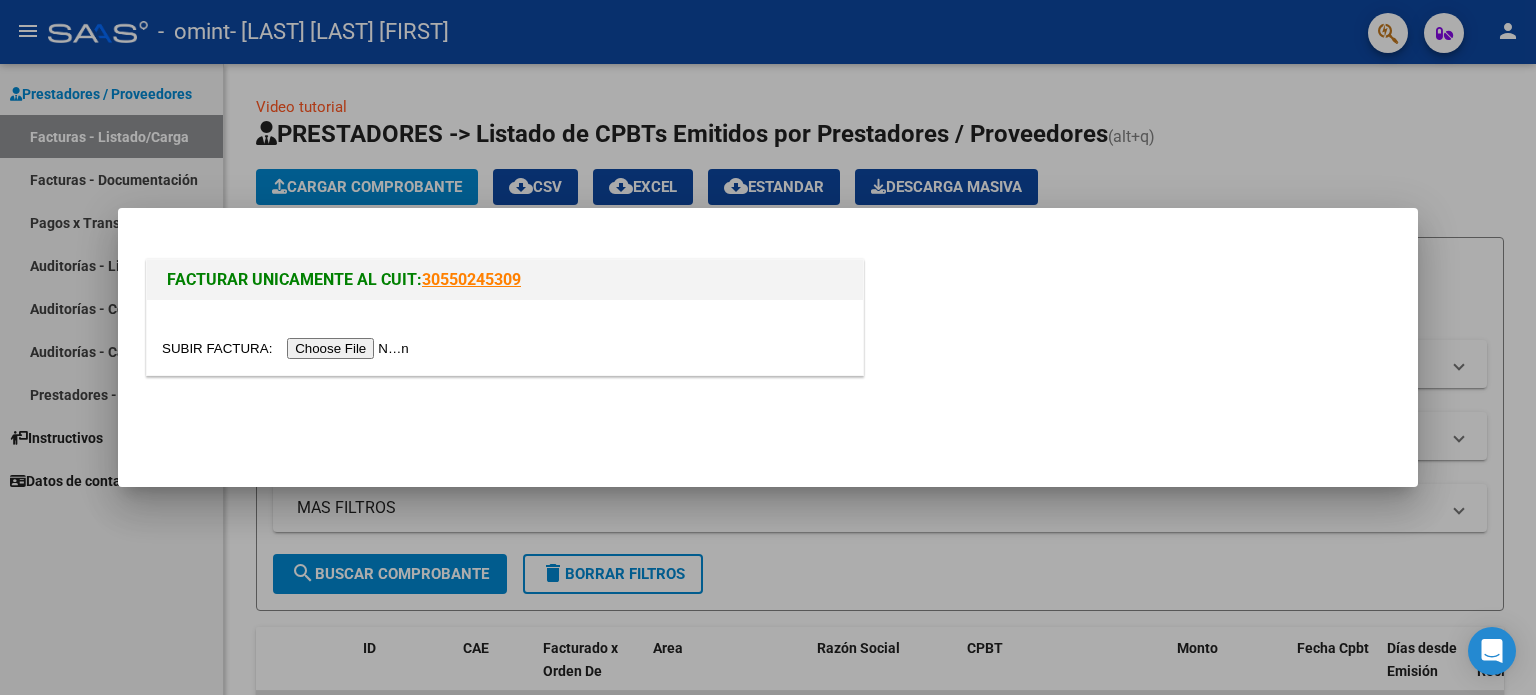 click at bounding box center (288, 348) 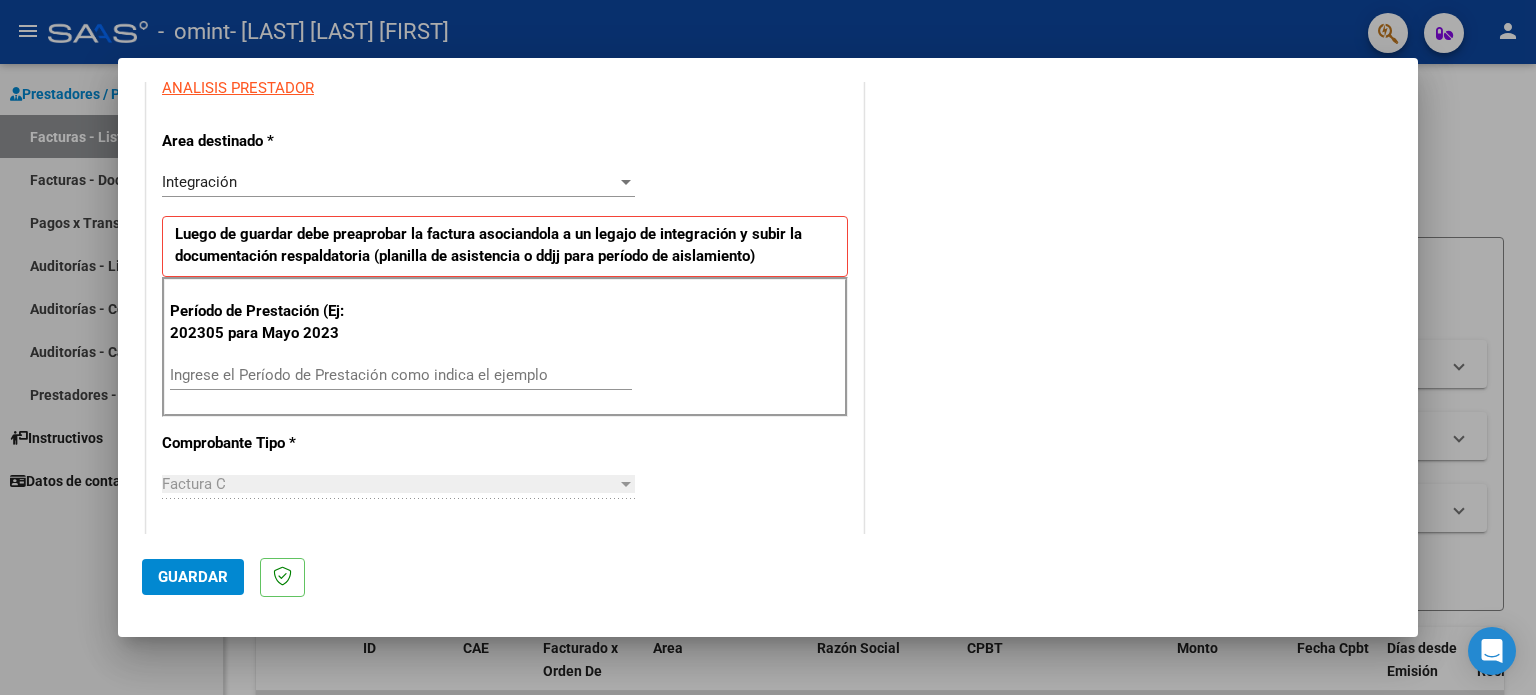 scroll, scrollTop: 384, scrollLeft: 0, axis: vertical 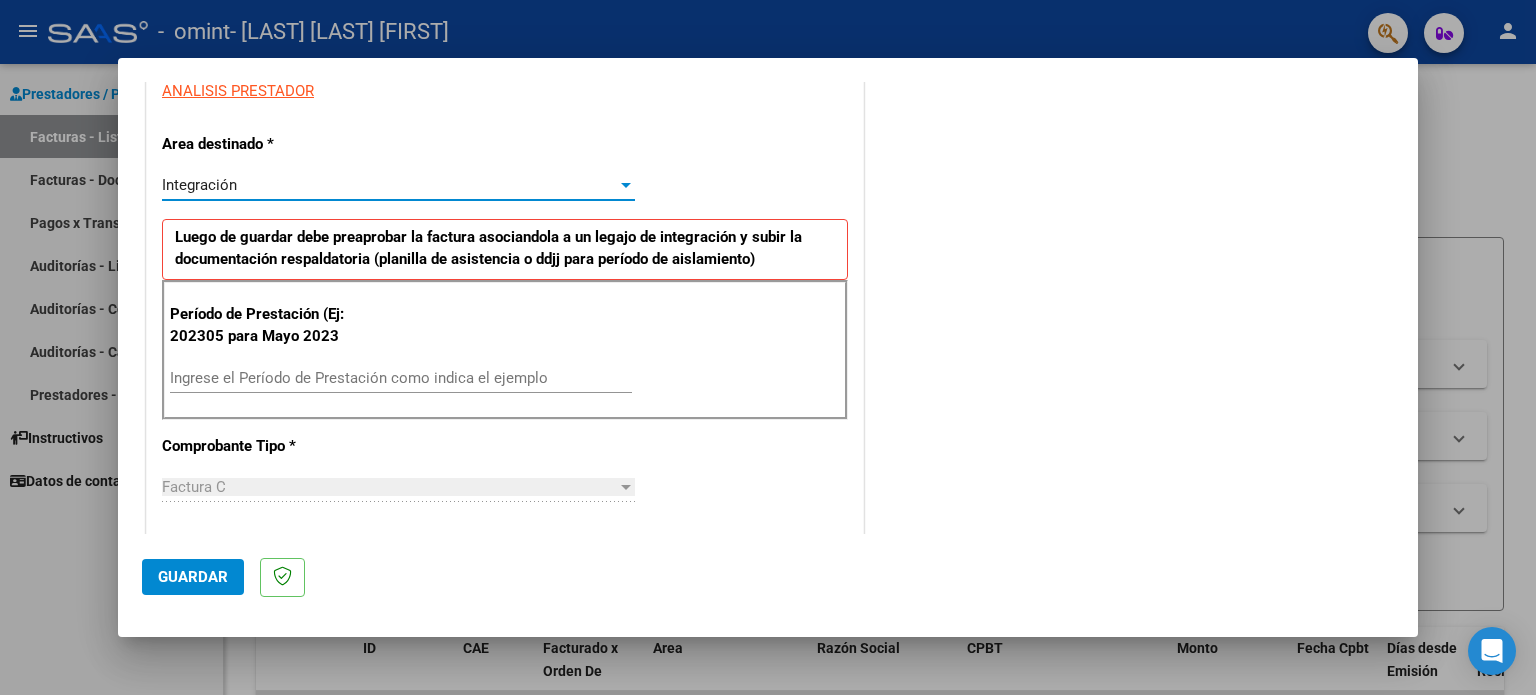 click at bounding box center [626, 185] 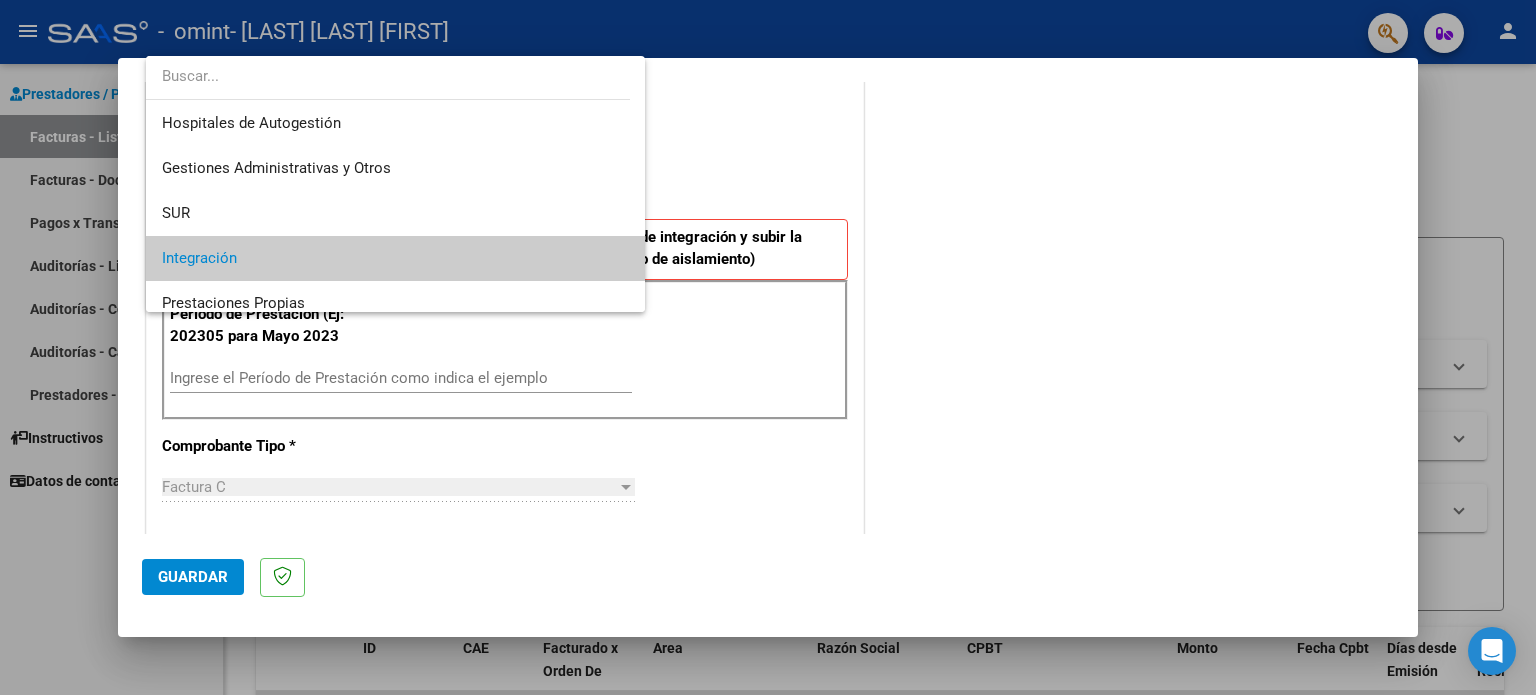 scroll, scrollTop: 74, scrollLeft: 0, axis: vertical 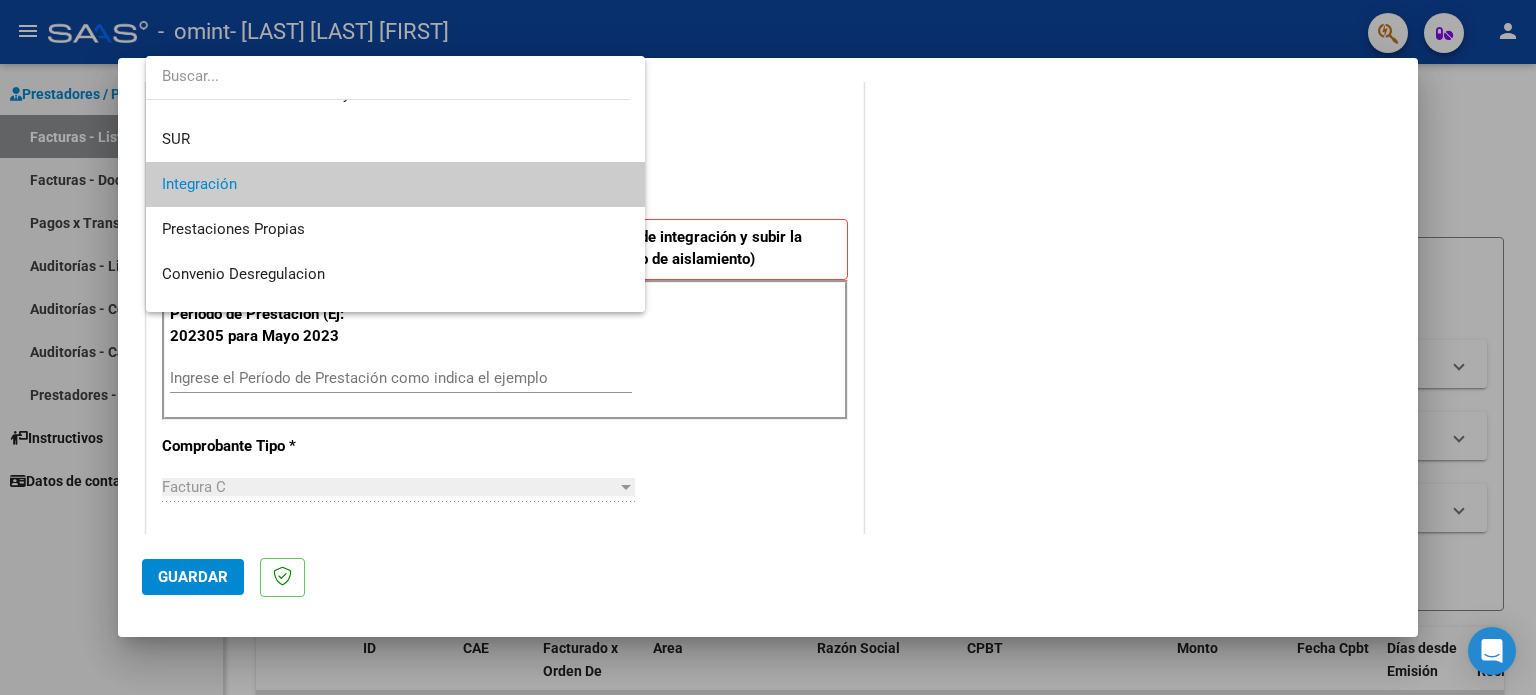 click at bounding box center (768, 347) 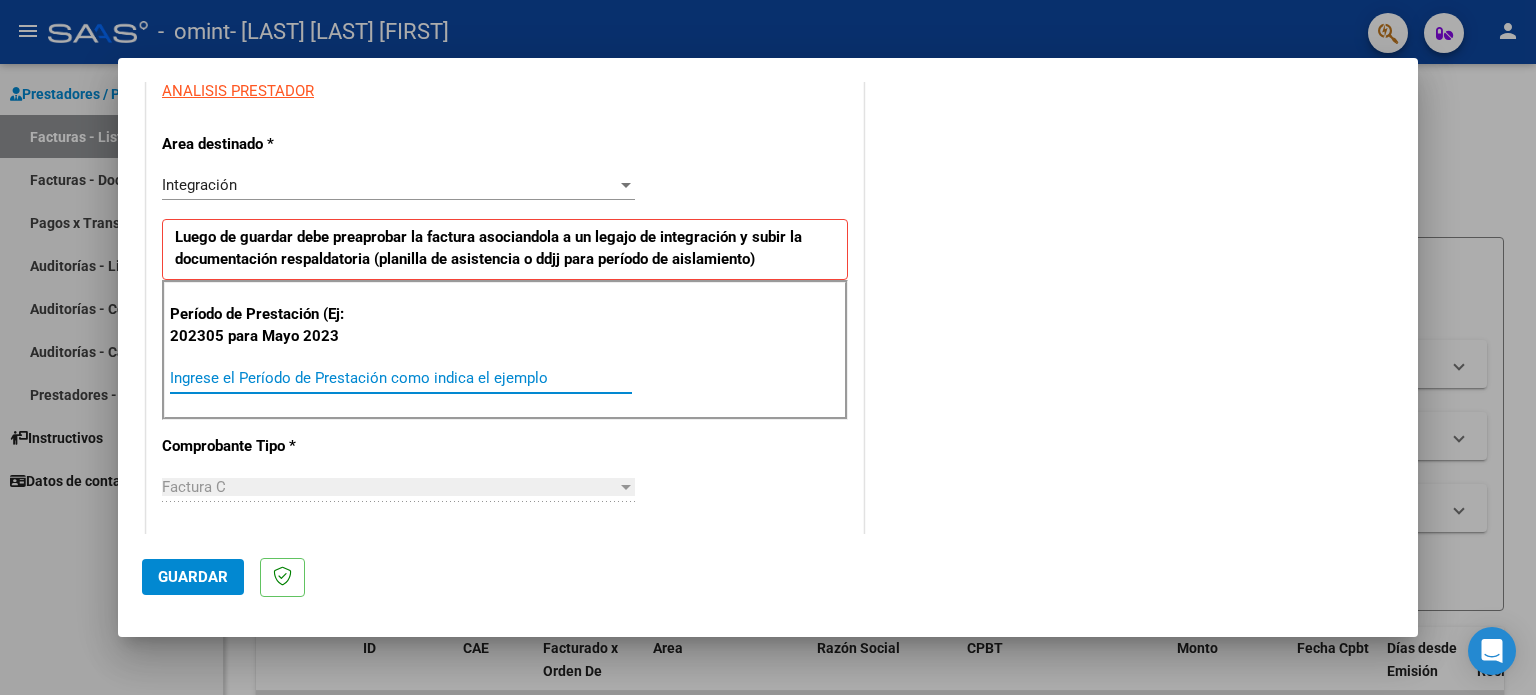 click on "Ingrese el Período de Prestación como indica el ejemplo" at bounding box center [401, 378] 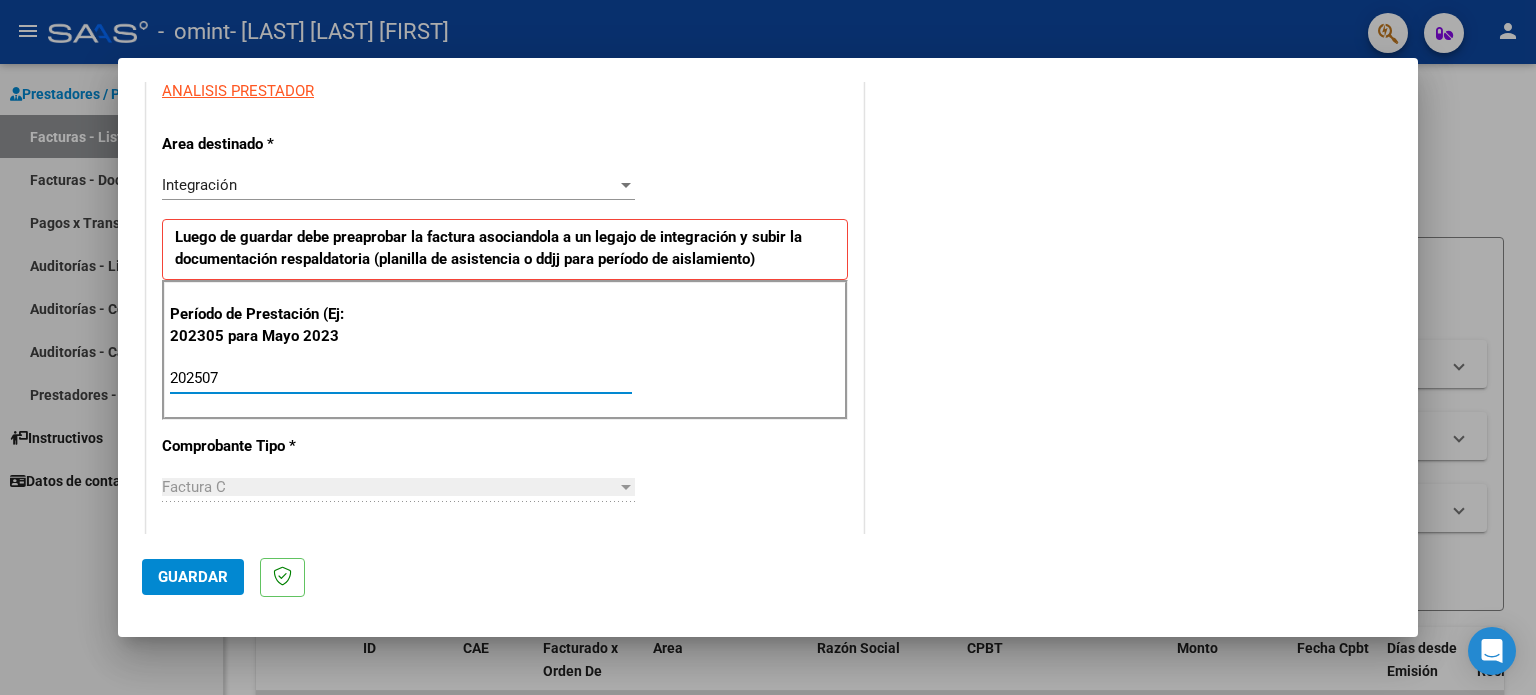 type on "202507" 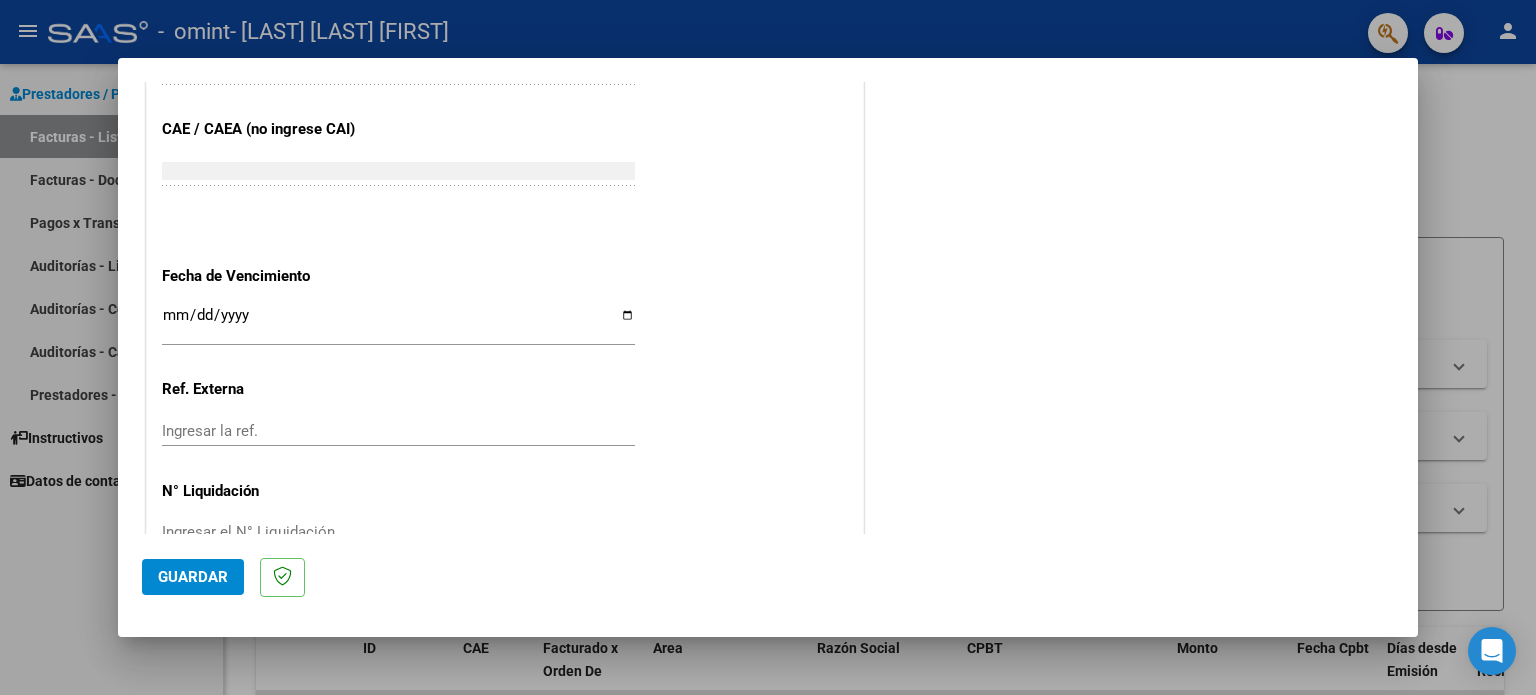 scroll, scrollTop: 1220, scrollLeft: 0, axis: vertical 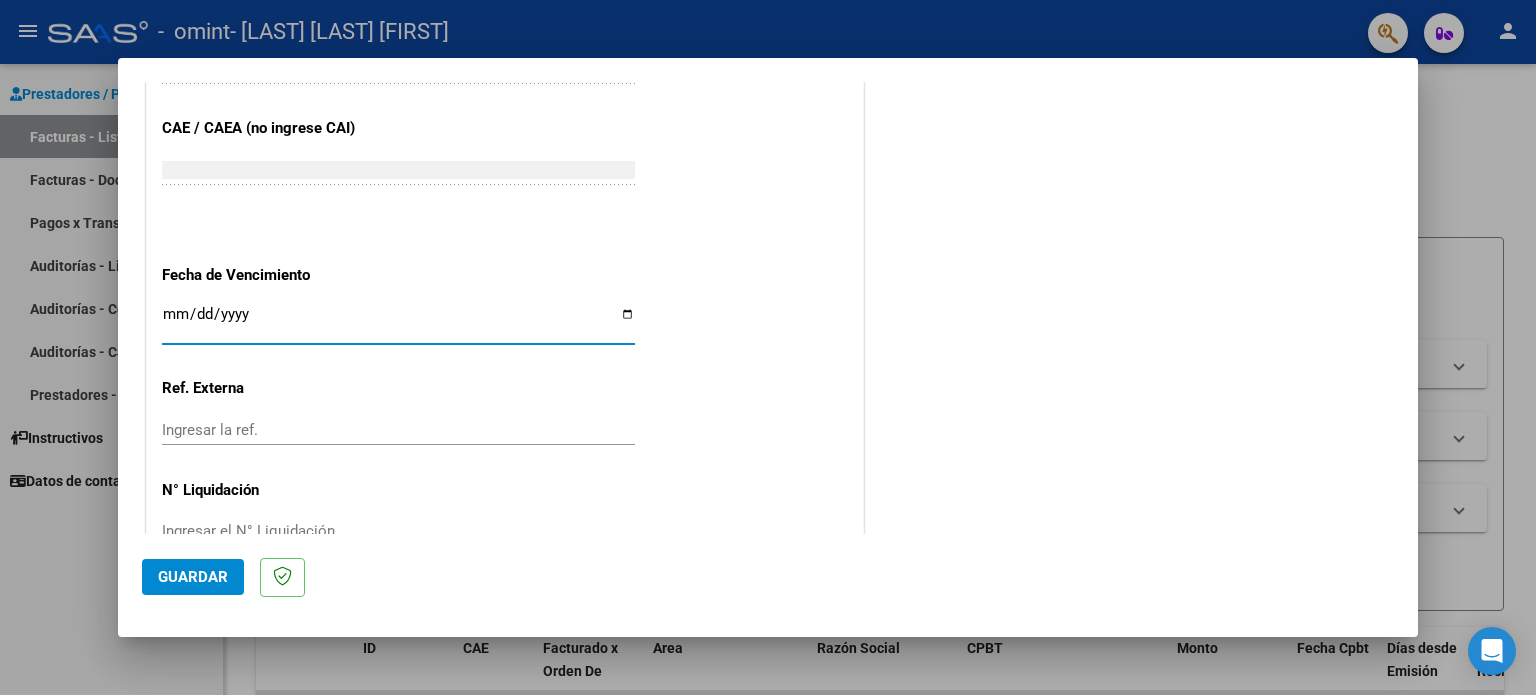 click on "Ingresar la fecha" at bounding box center (398, 322) 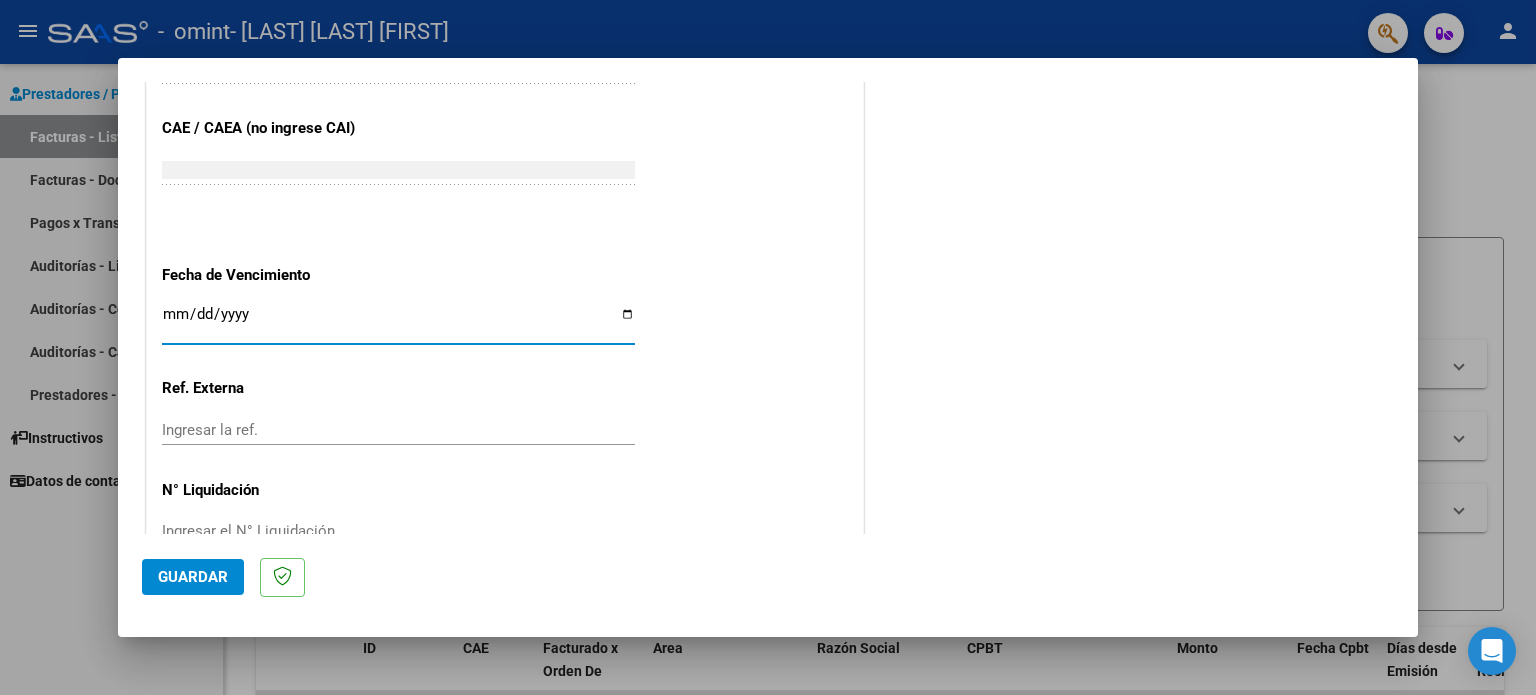 type on "2025-08-14" 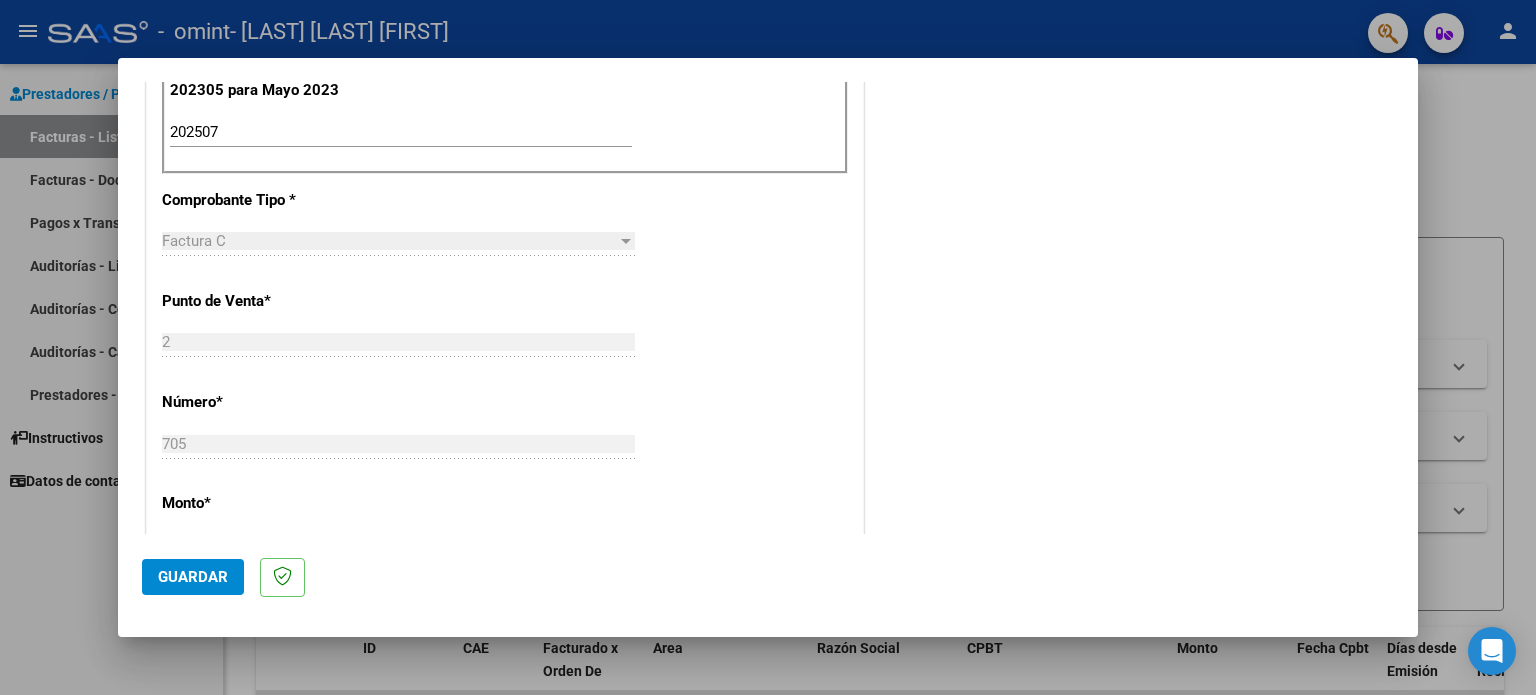 scroll, scrollTop: 628, scrollLeft: 0, axis: vertical 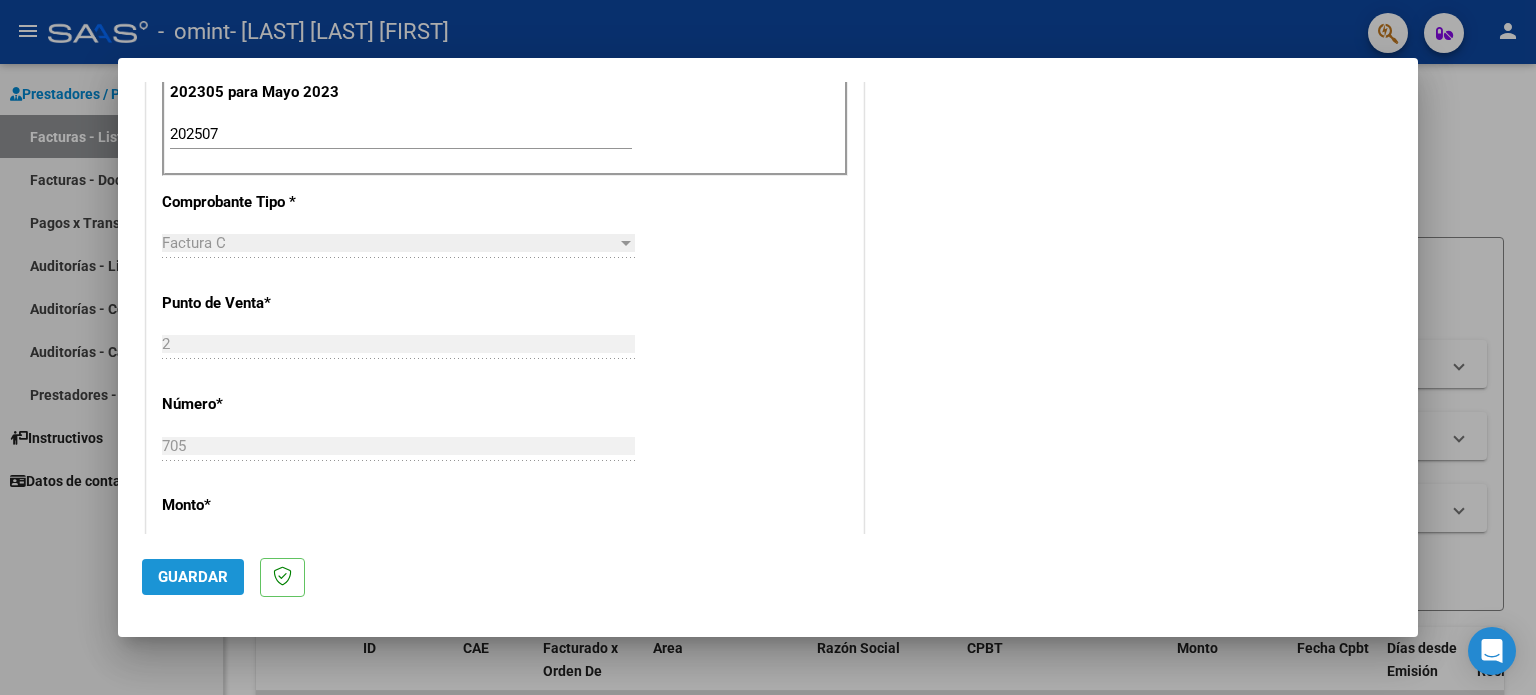click on "Guardar" 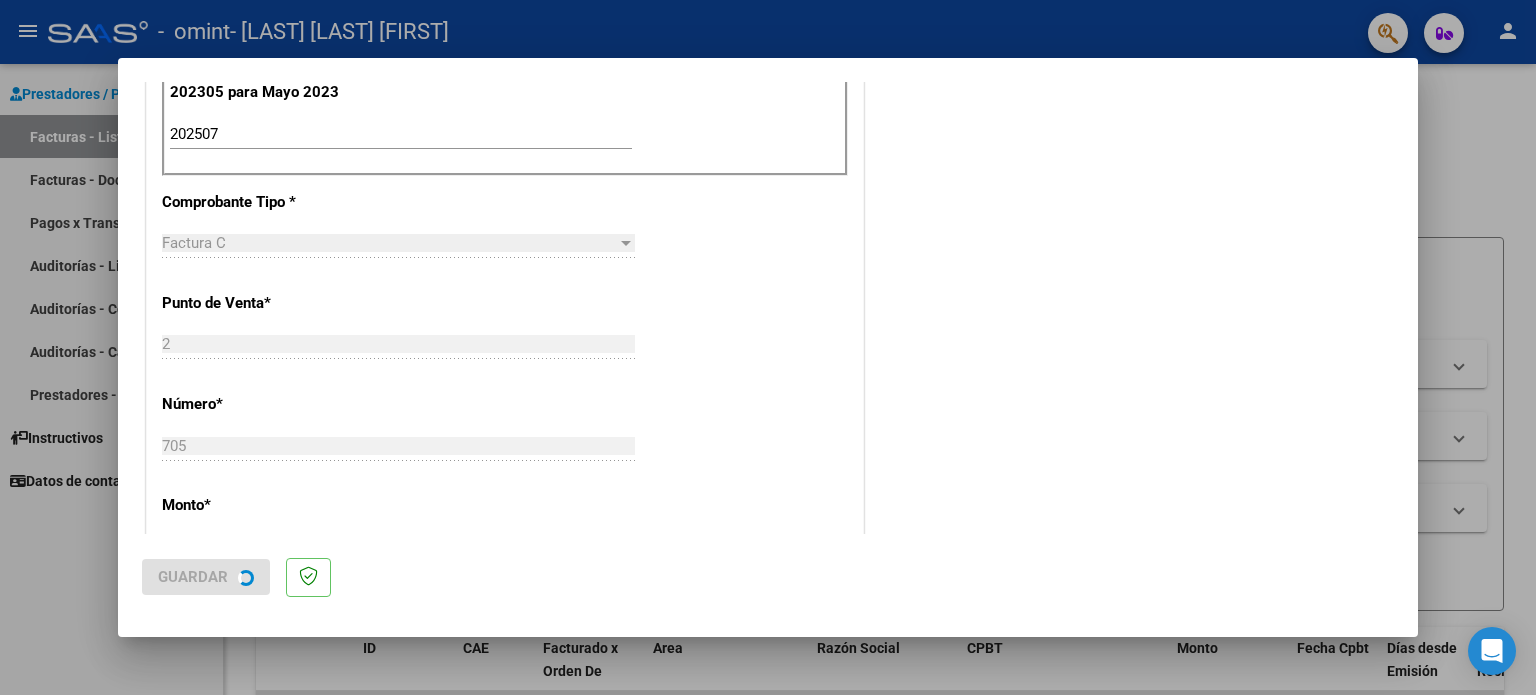scroll, scrollTop: 0, scrollLeft: 0, axis: both 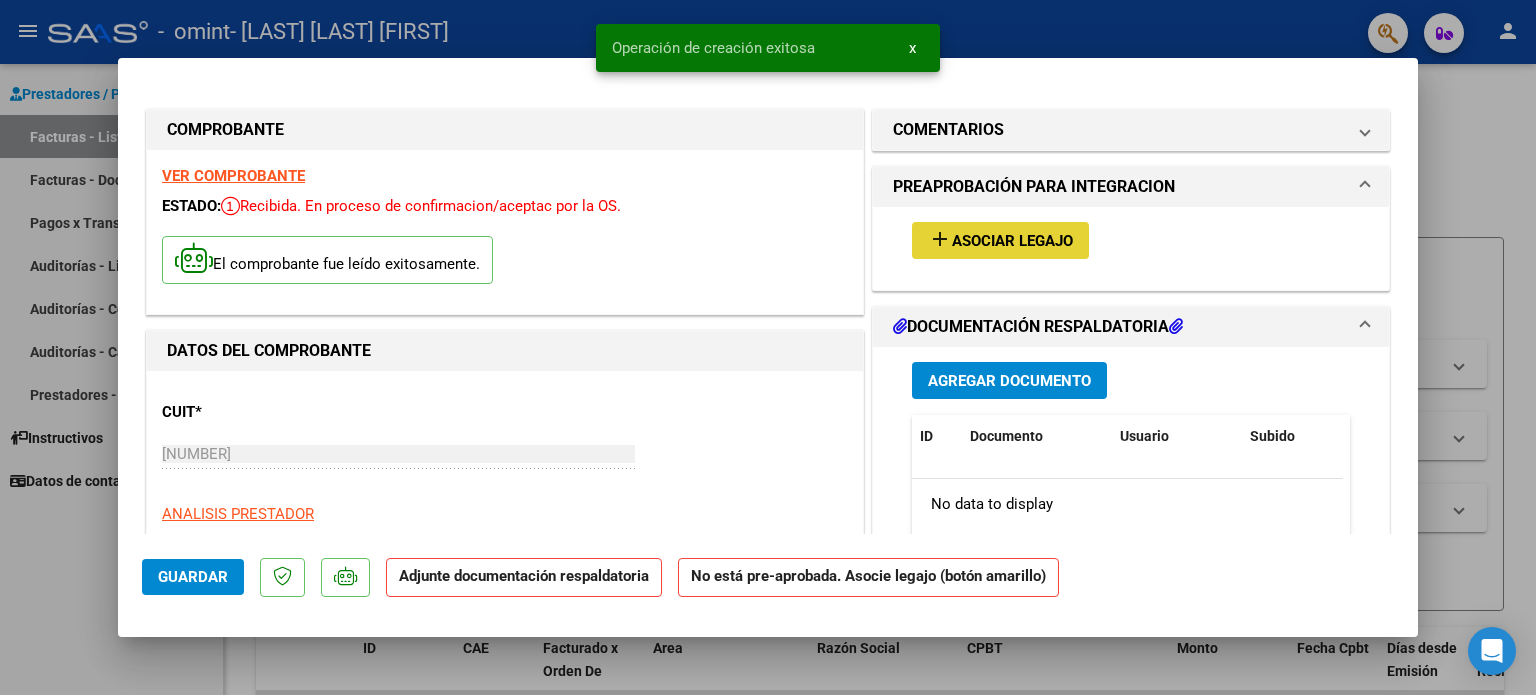 click on "Asociar Legajo" at bounding box center (1012, 241) 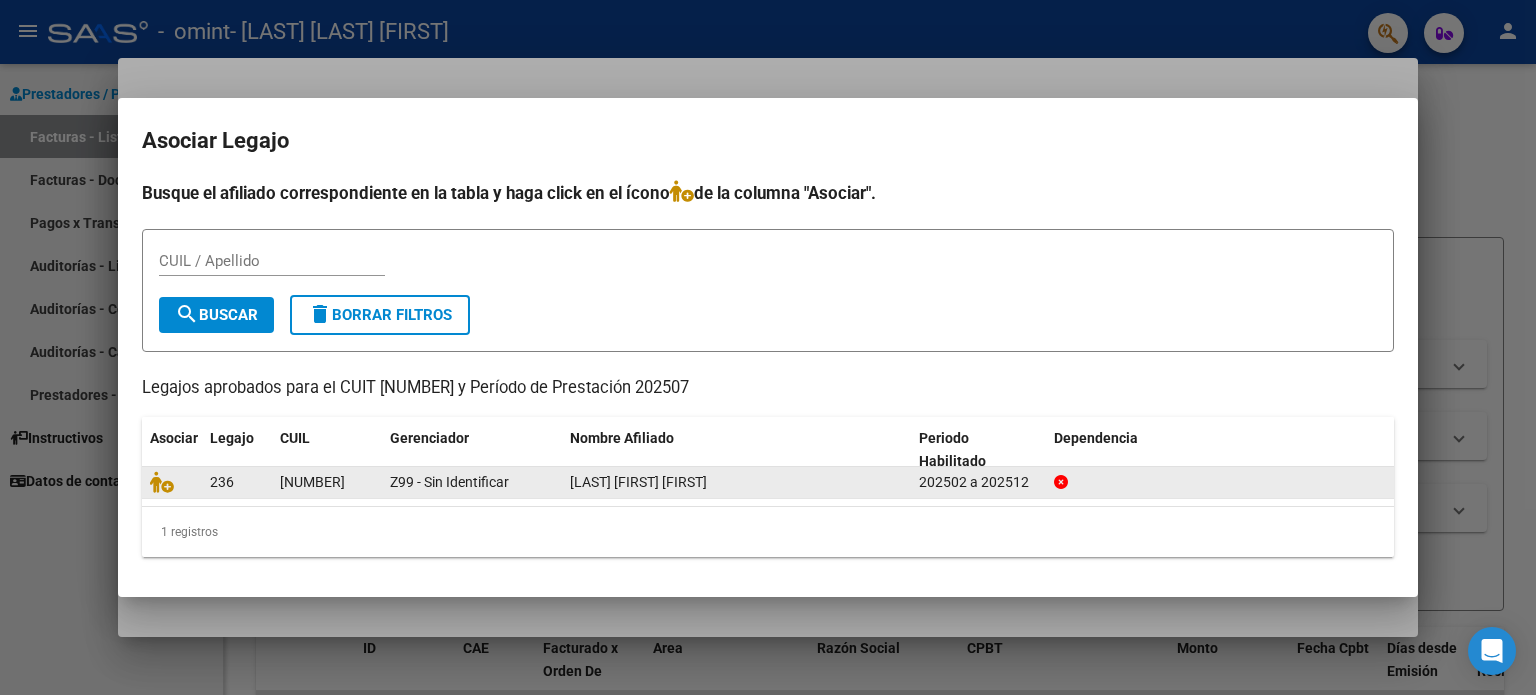 click on "[LAST] [FIRST] [FIRST]" 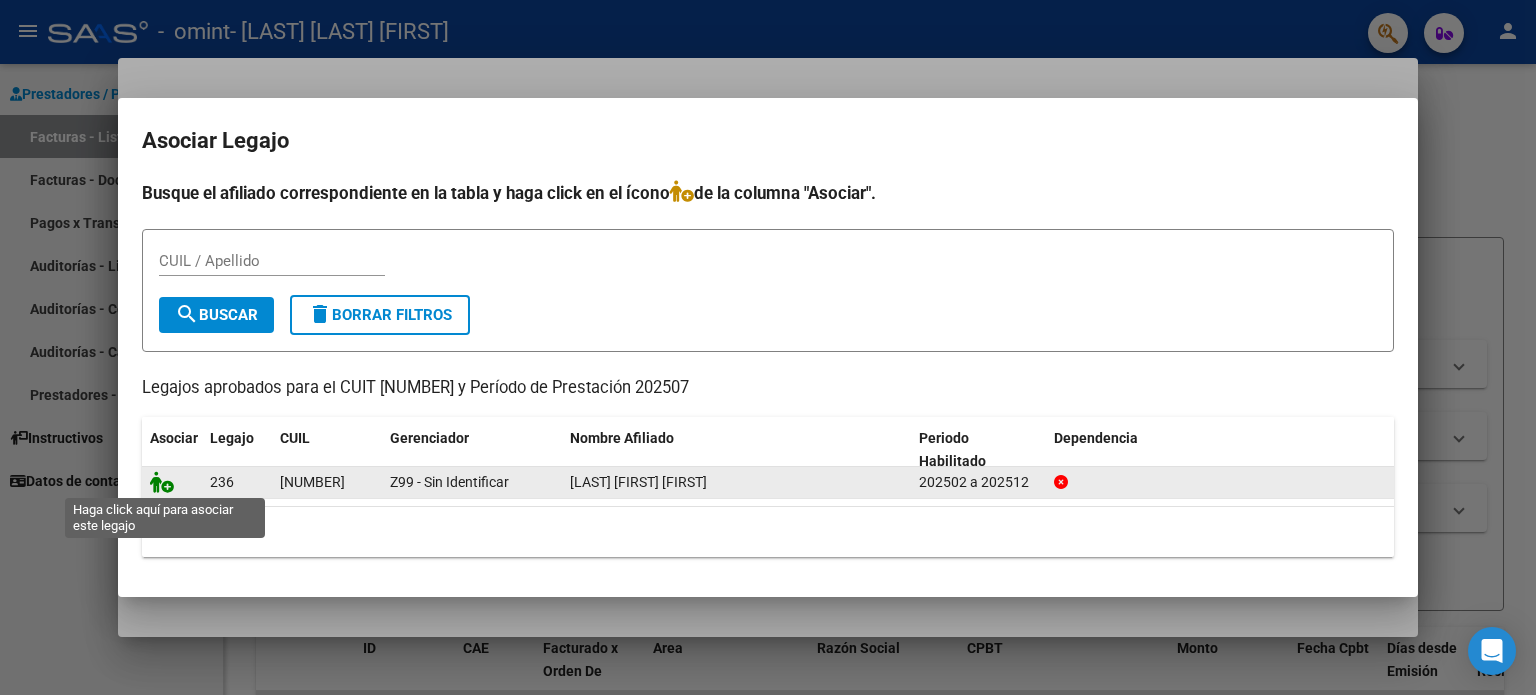 click 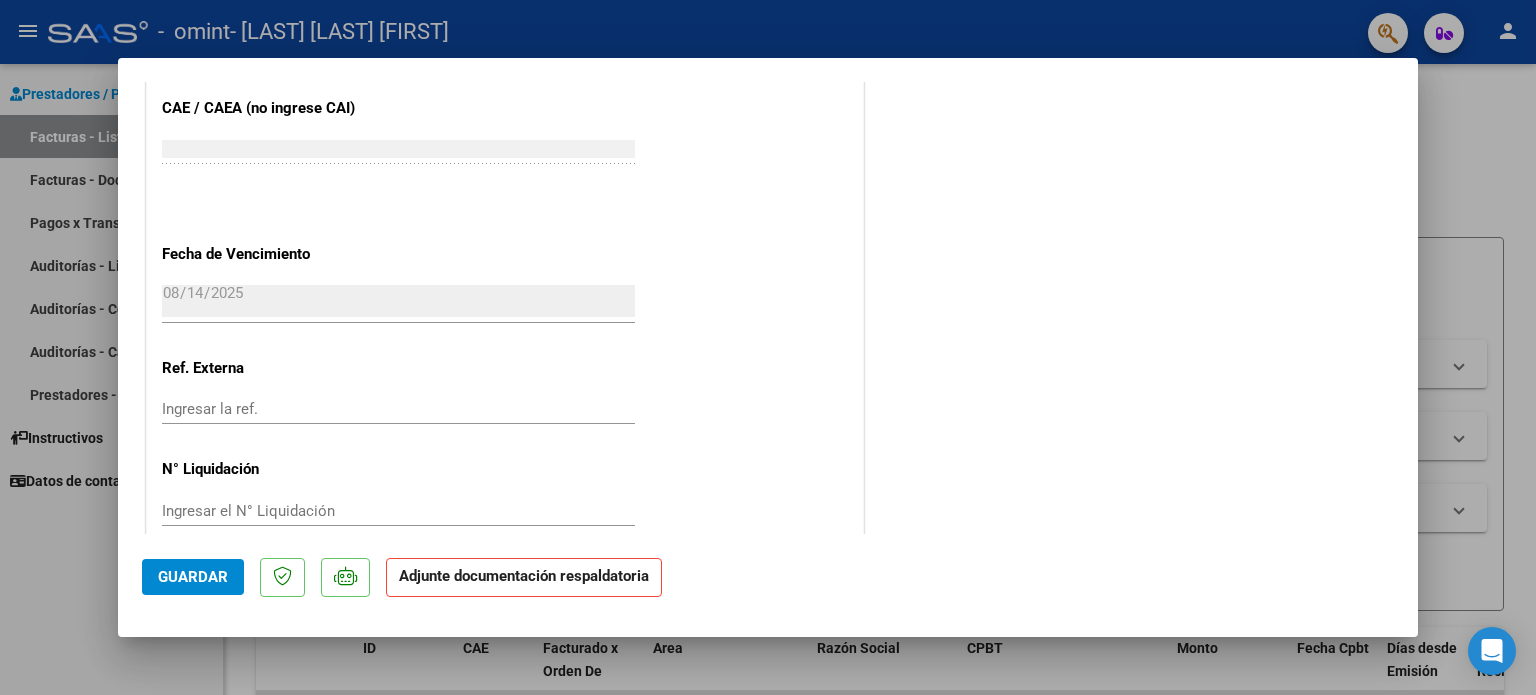 scroll, scrollTop: 1336, scrollLeft: 0, axis: vertical 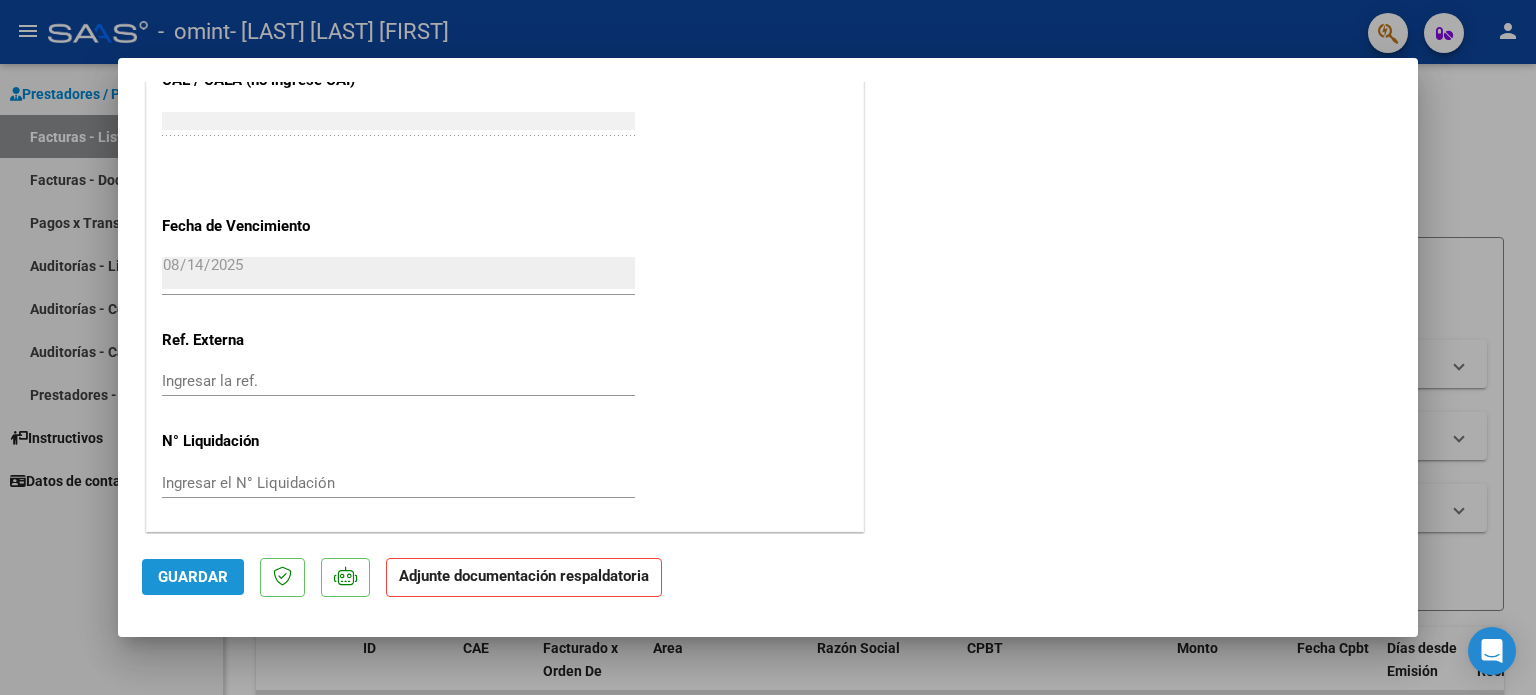 click on "Guardar" 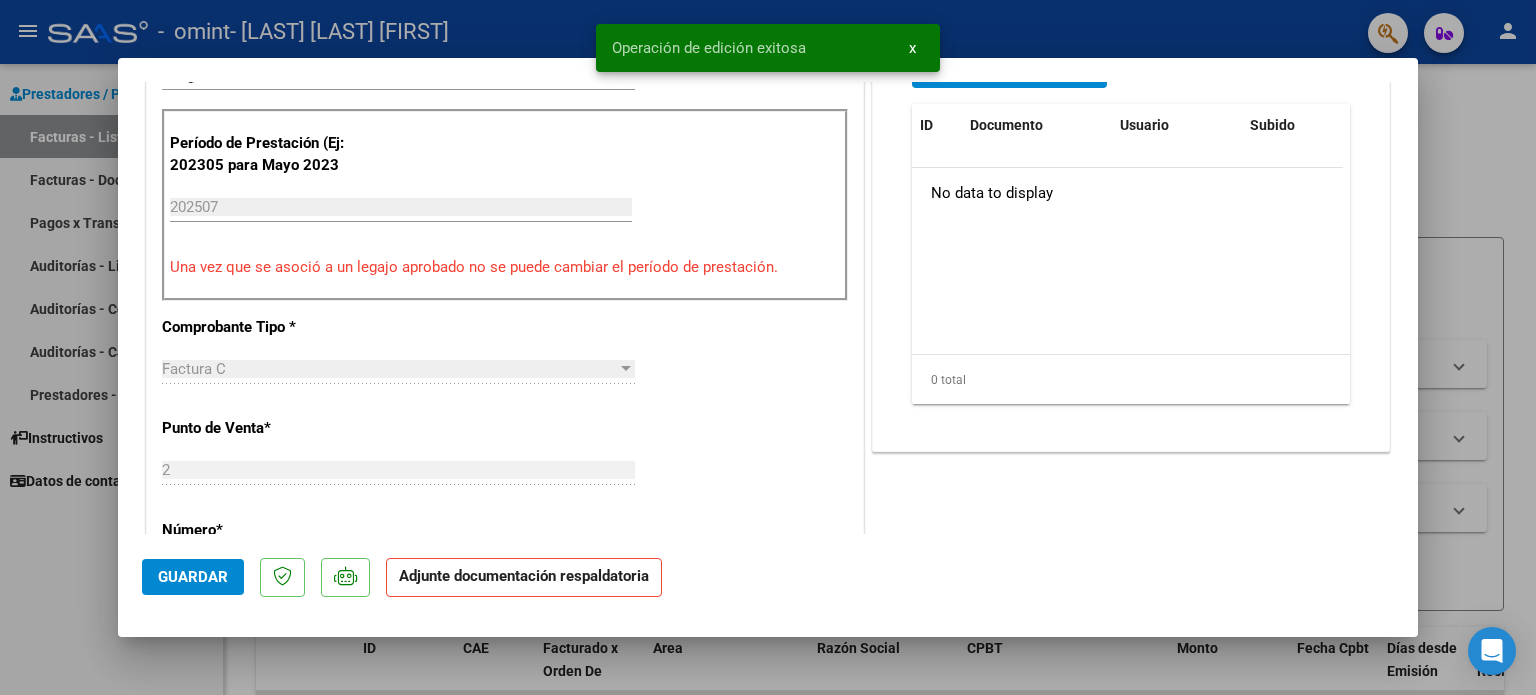 scroll, scrollTop: 556, scrollLeft: 0, axis: vertical 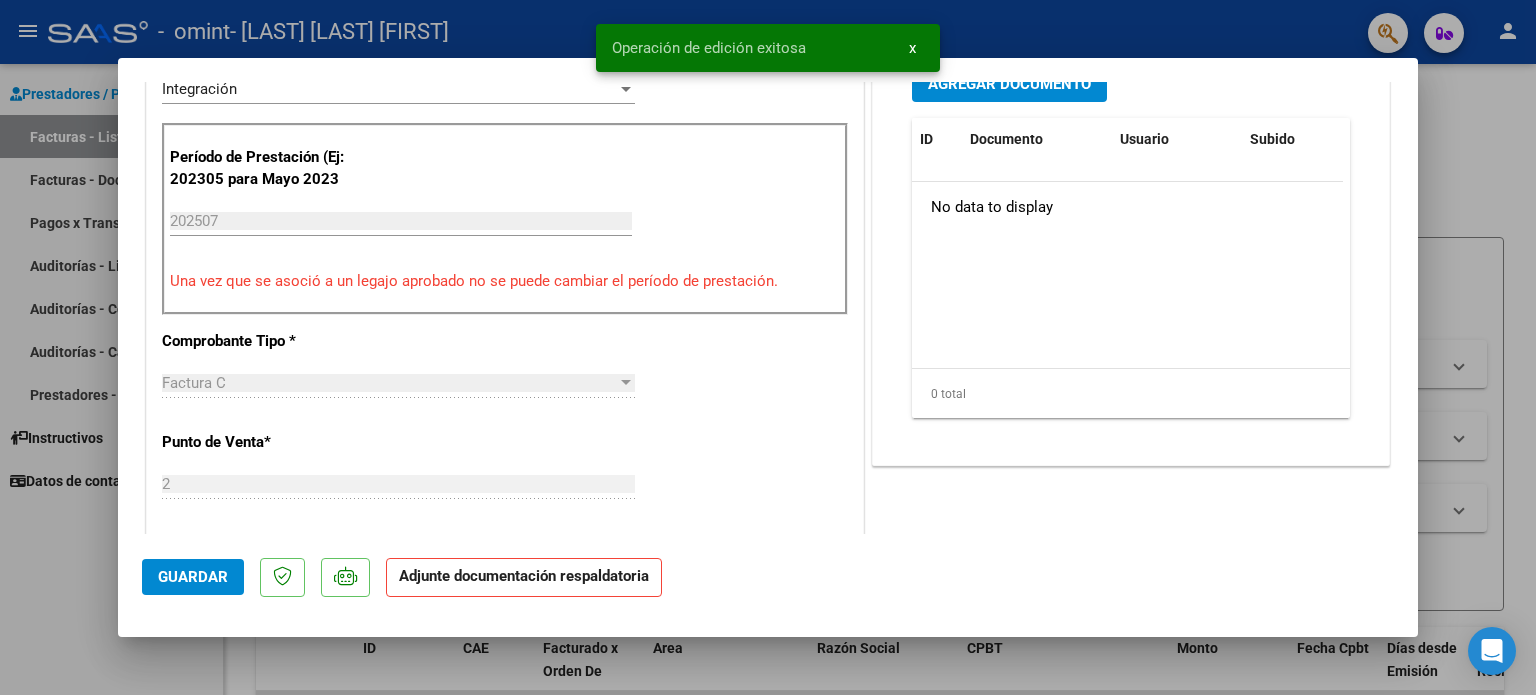 click on "Adjunte documentación respaldatoria" 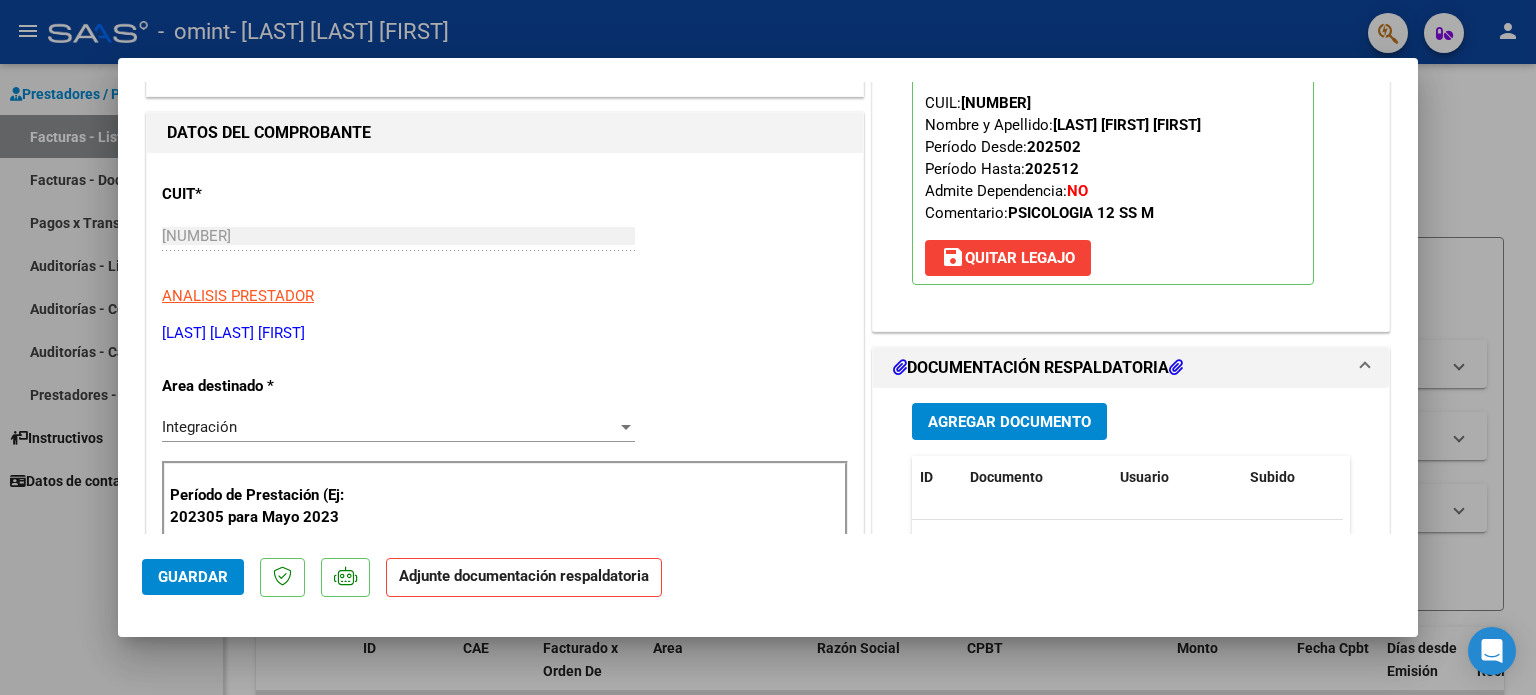 scroll, scrollTop: 219, scrollLeft: 0, axis: vertical 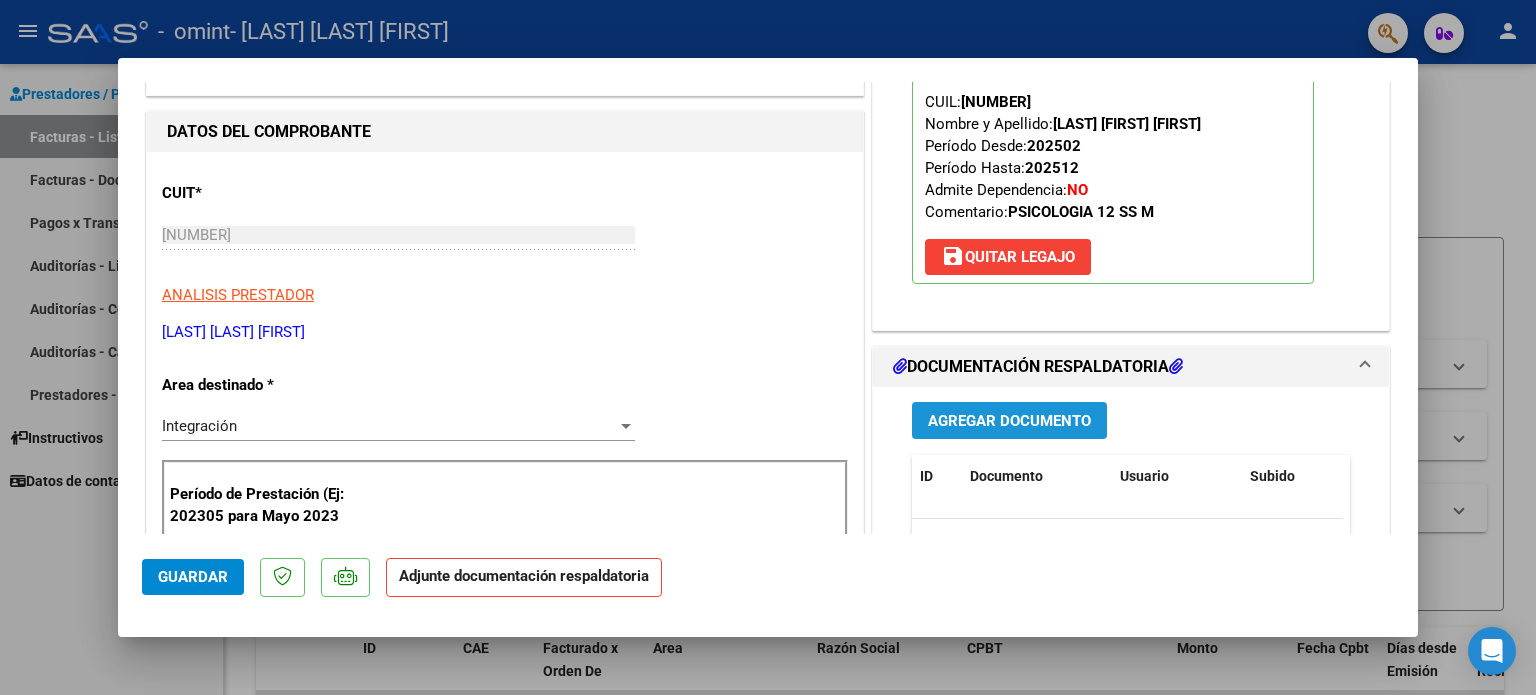 click on "Agregar Documento" at bounding box center (1009, 421) 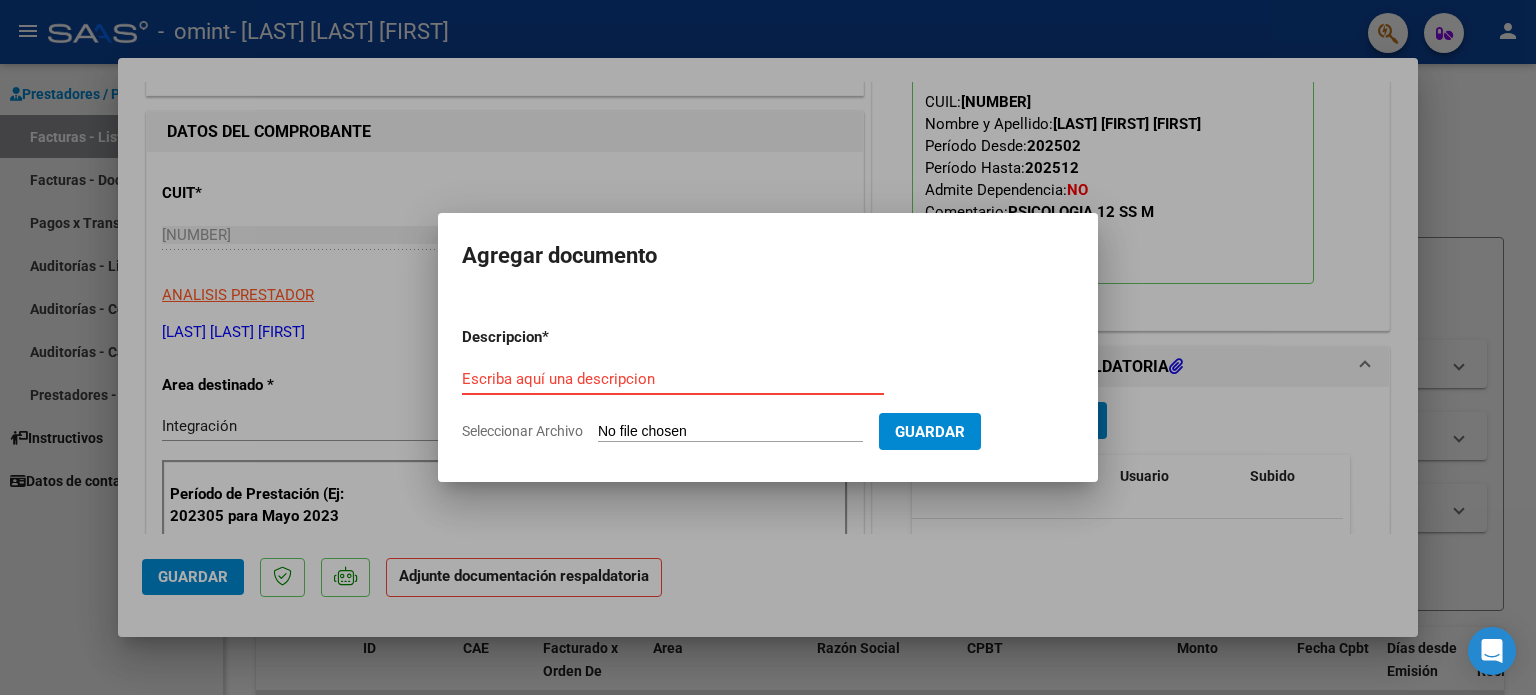 click on "Escriba aquí una descripcion" at bounding box center (673, 379) 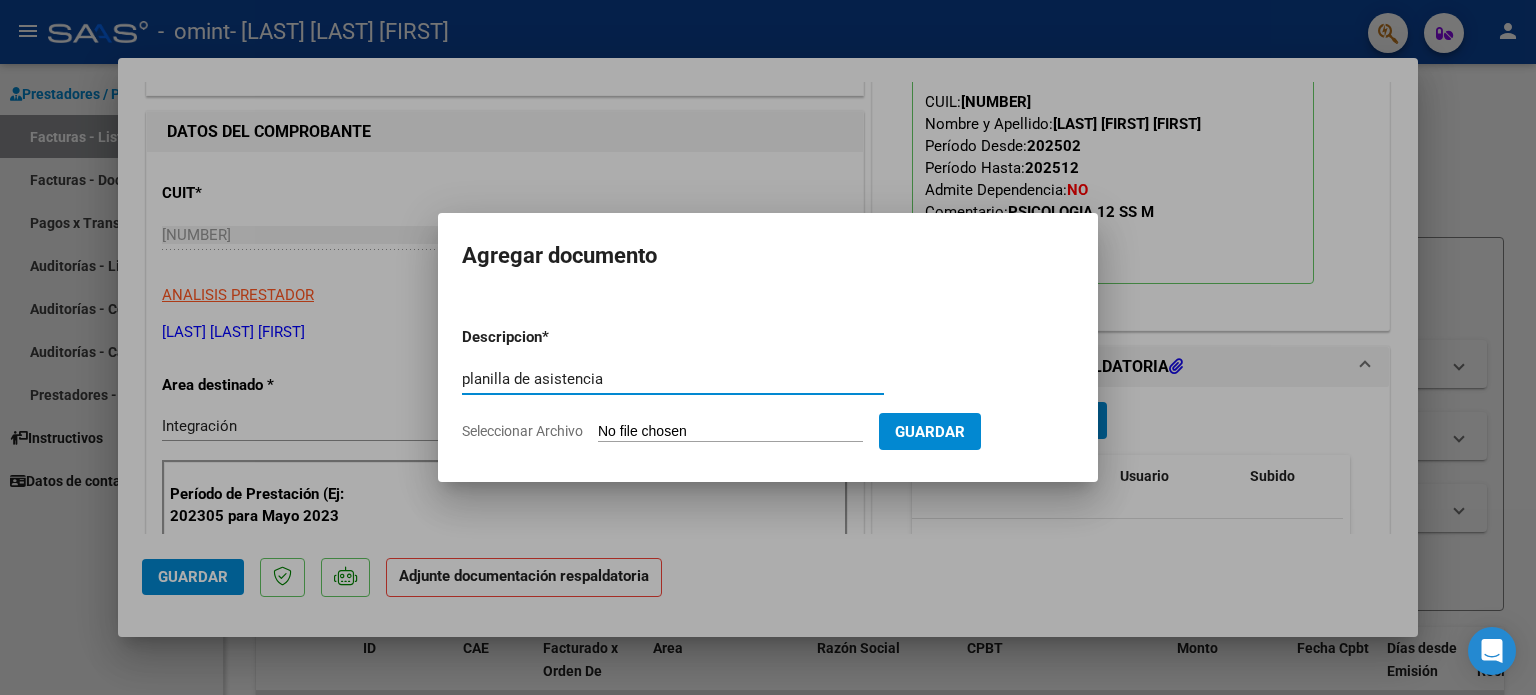 type on "planilla de asistencia" 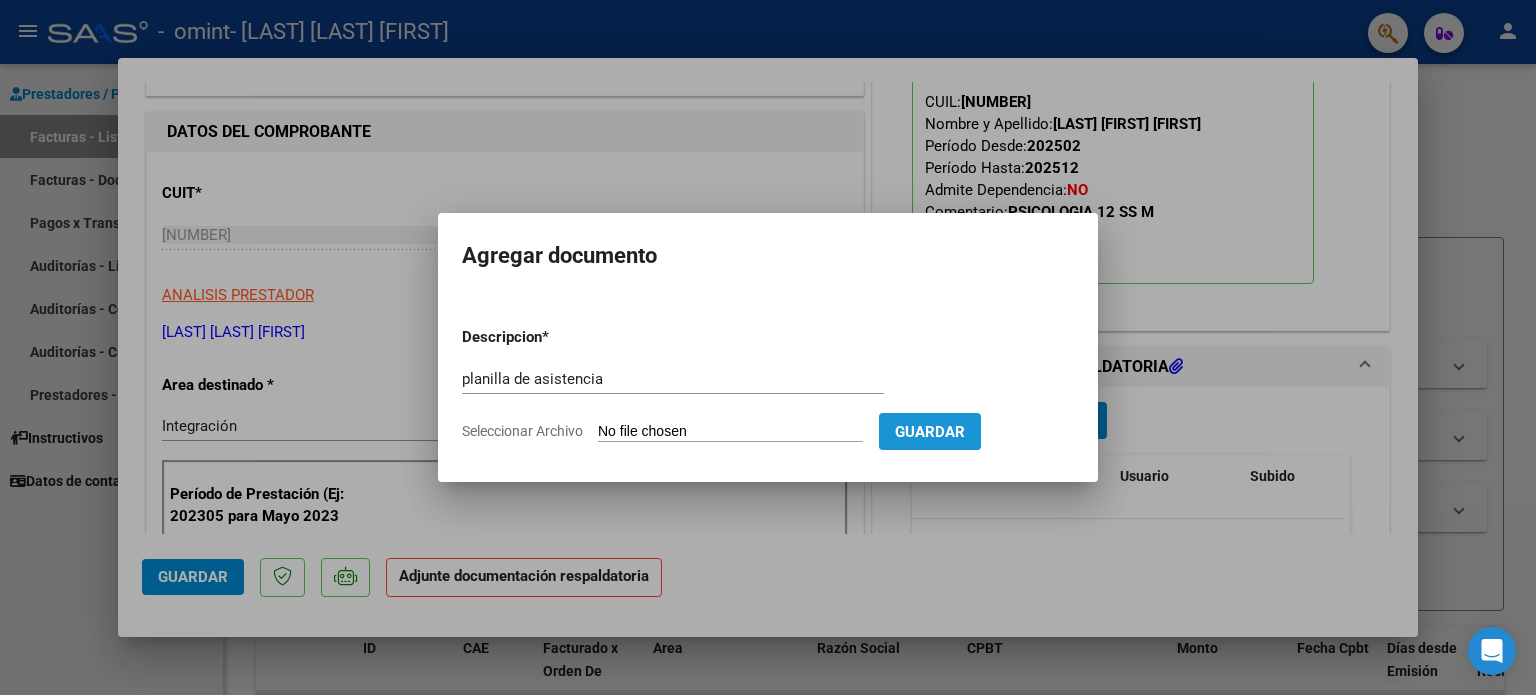click on "Guardar" at bounding box center (930, 431) 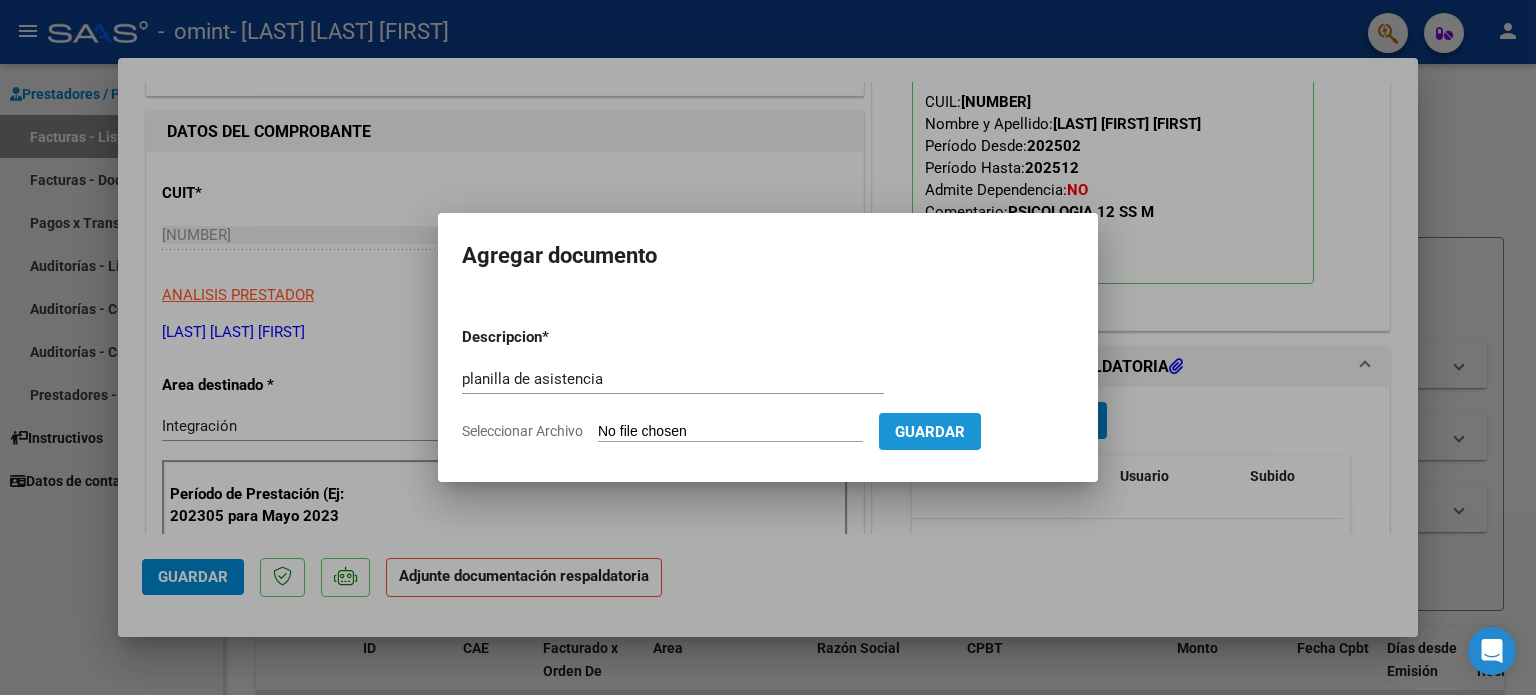 click on "Guardar" at bounding box center [930, 431] 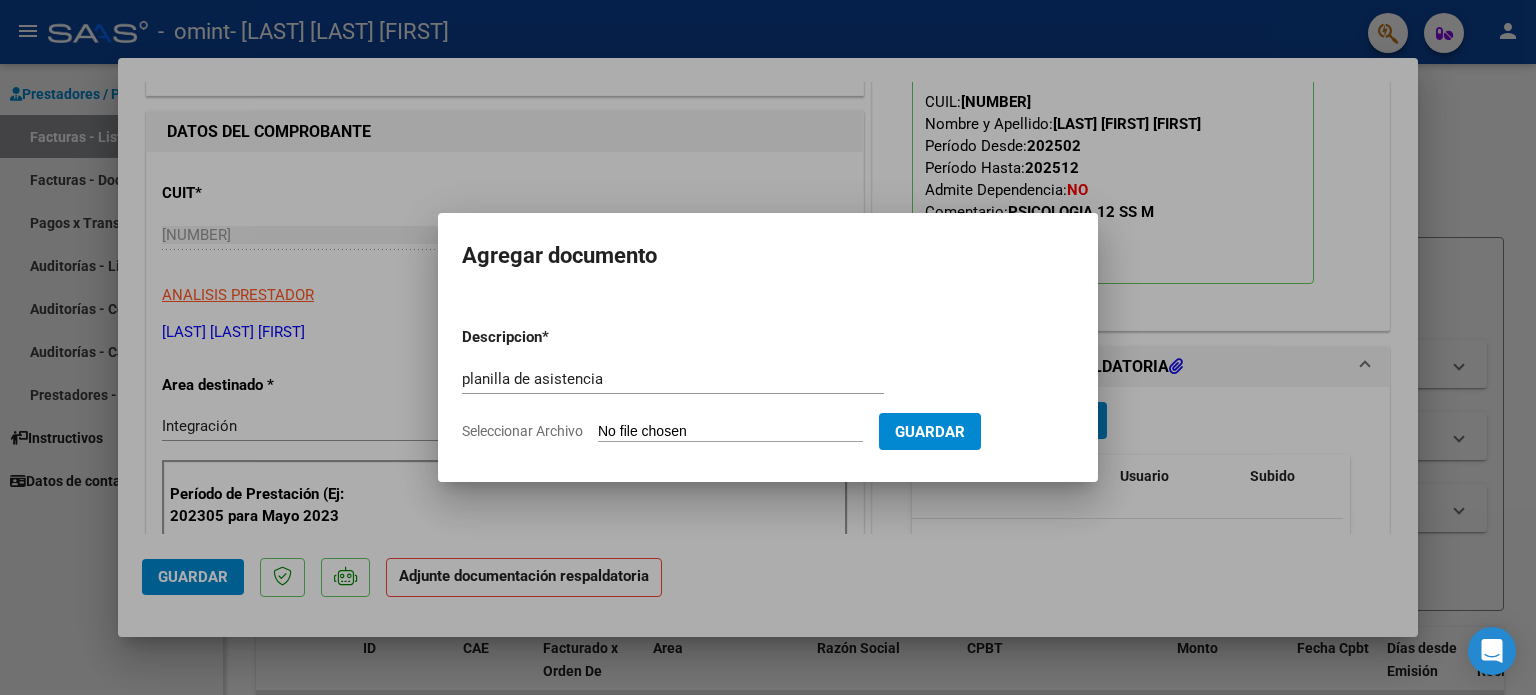 click on "Seleccionar Archivo" at bounding box center (730, 432) 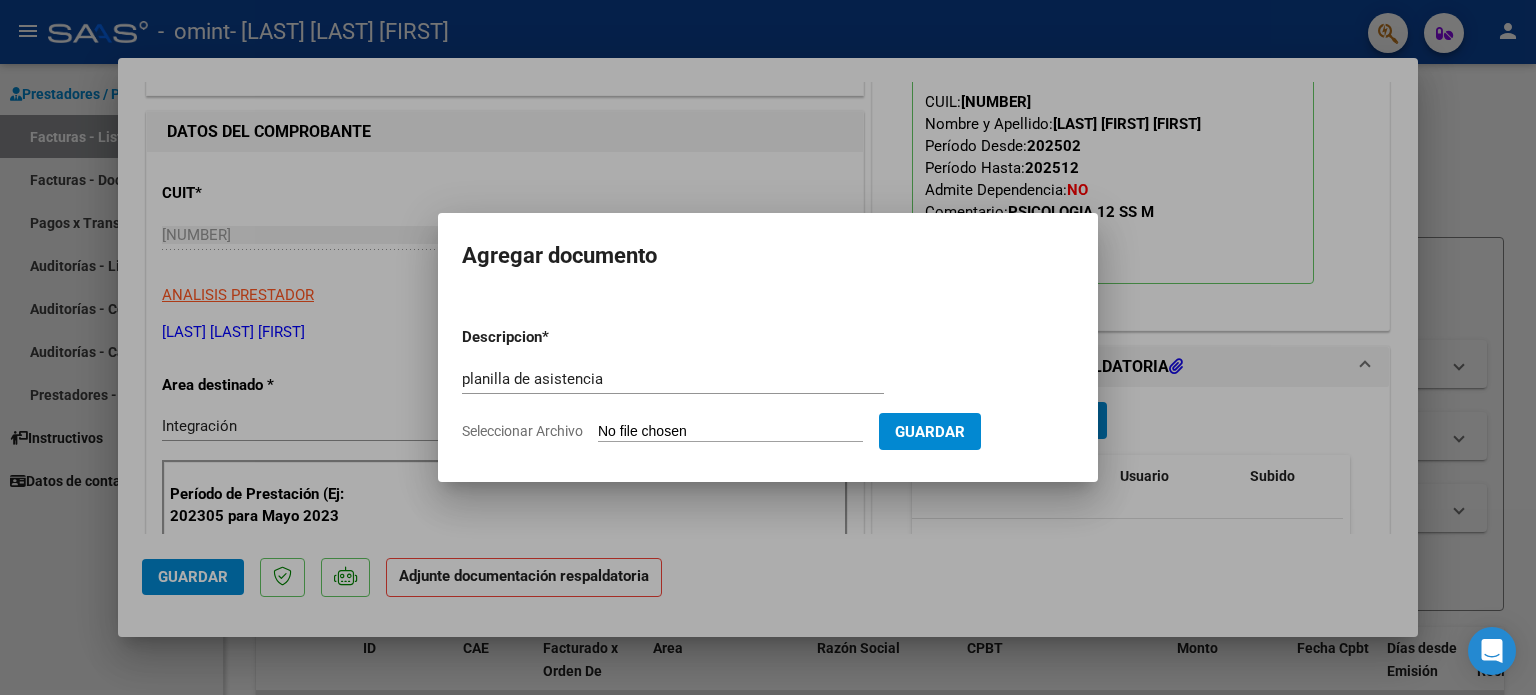 type on "C:\fakepath\[FIRST] [LAST].pdf" 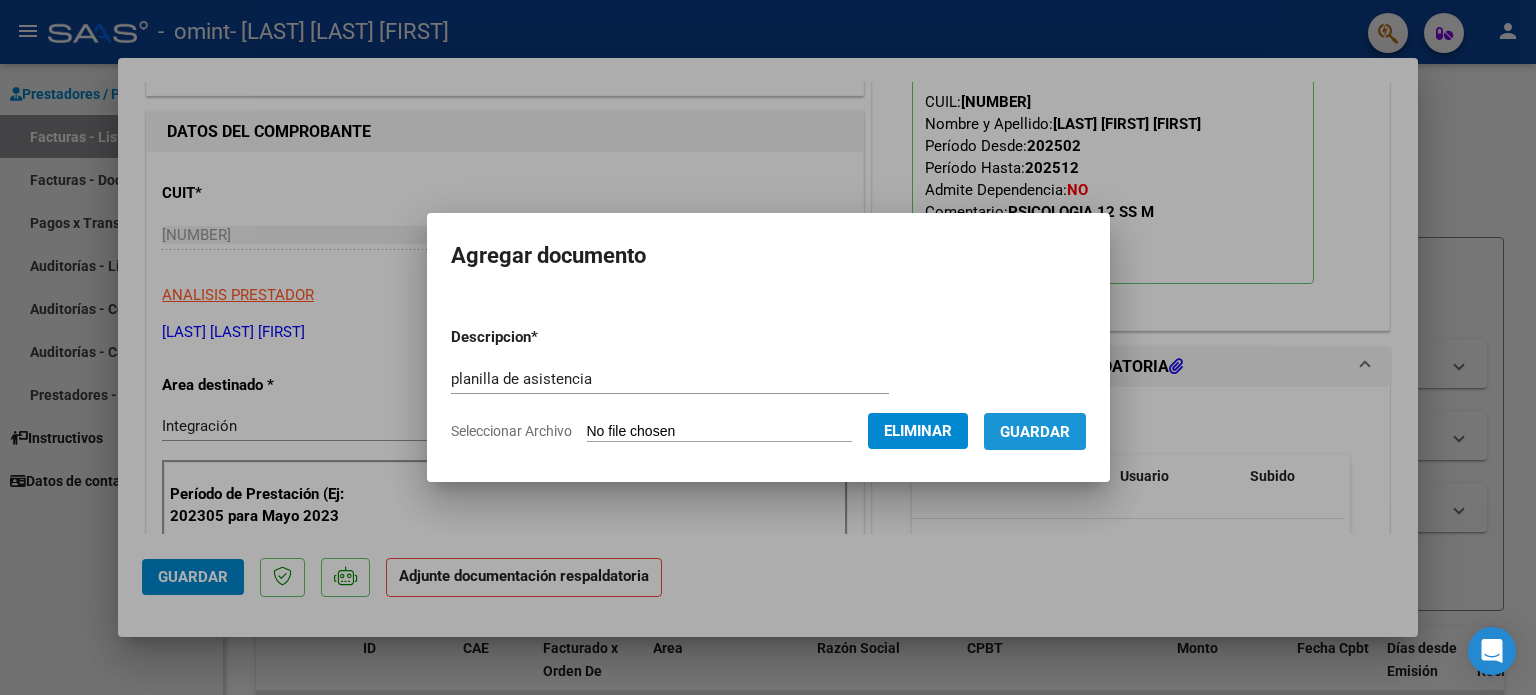click on "Guardar" at bounding box center (1035, 431) 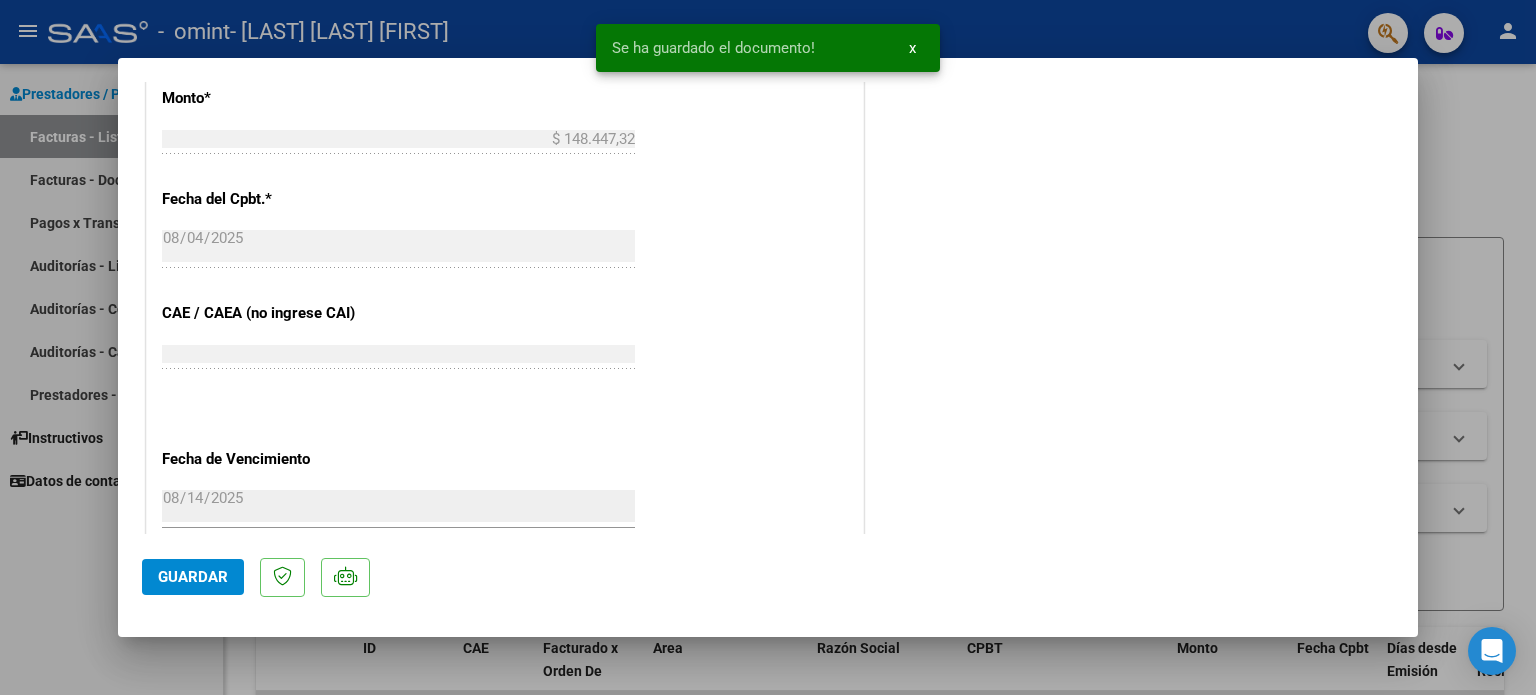 scroll, scrollTop: 1106, scrollLeft: 0, axis: vertical 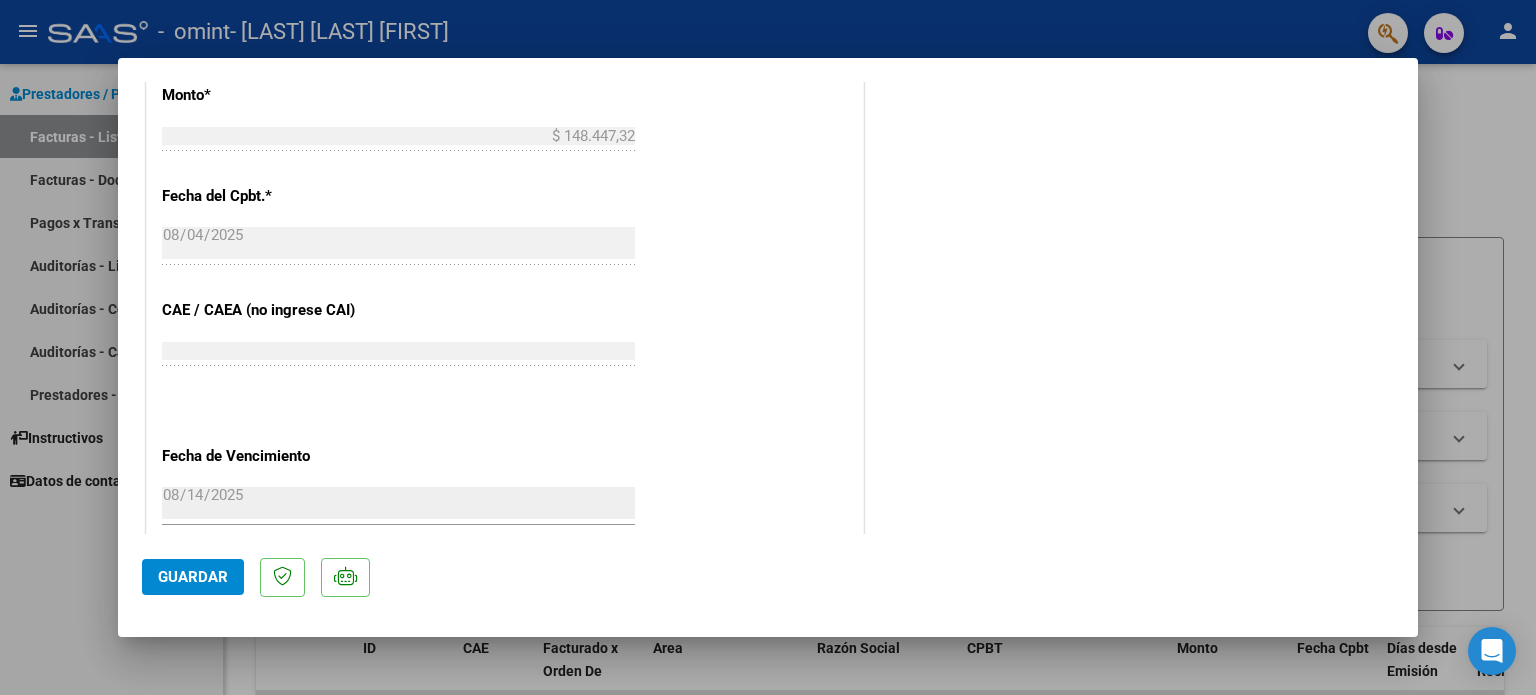 click on "Guardar" 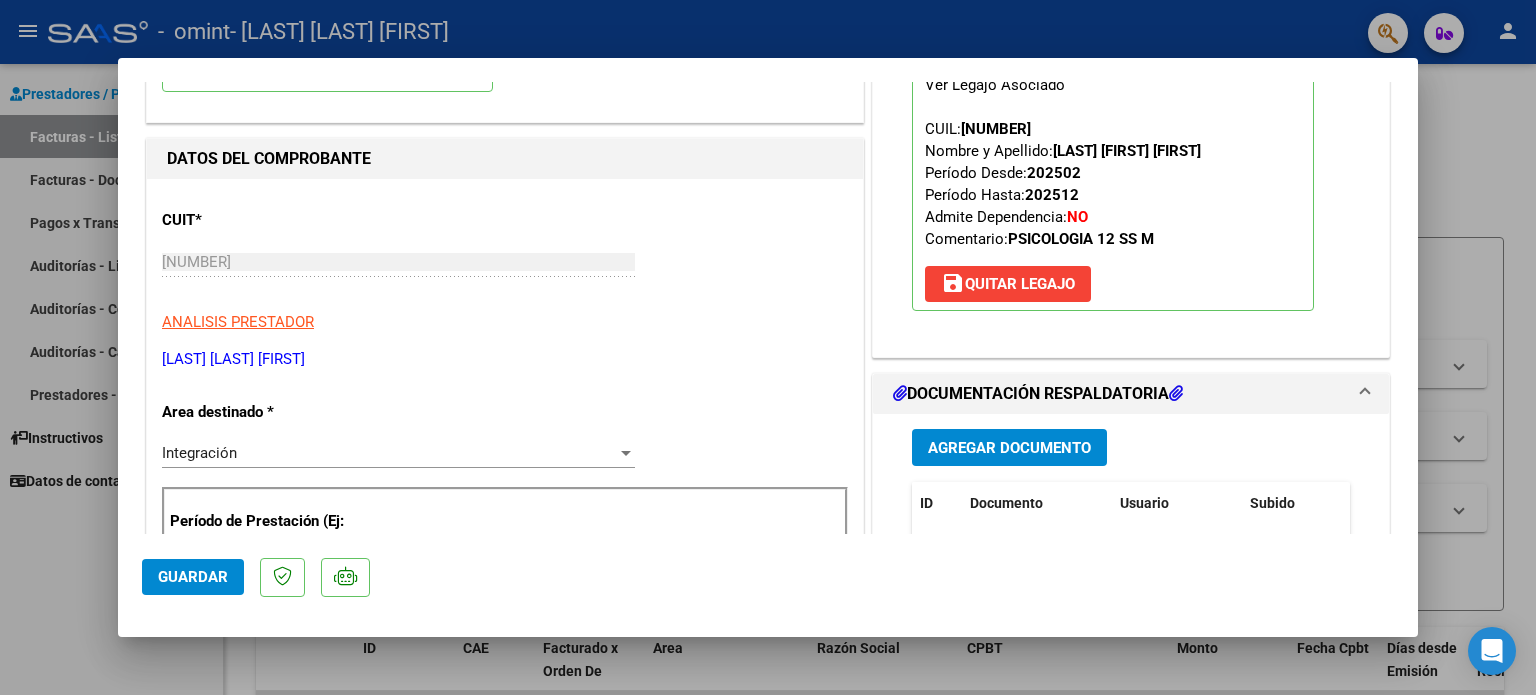 scroll, scrollTop: 0, scrollLeft: 0, axis: both 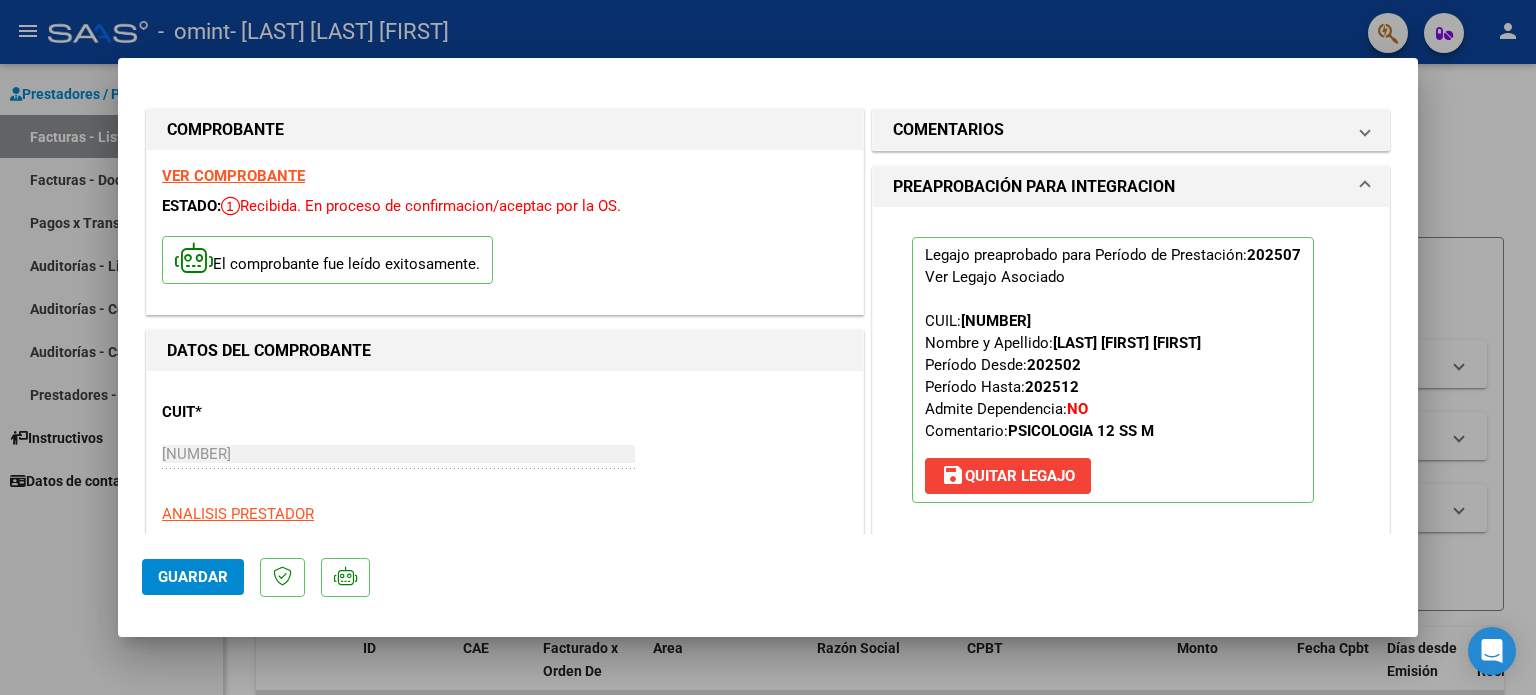 click on "Guardar" 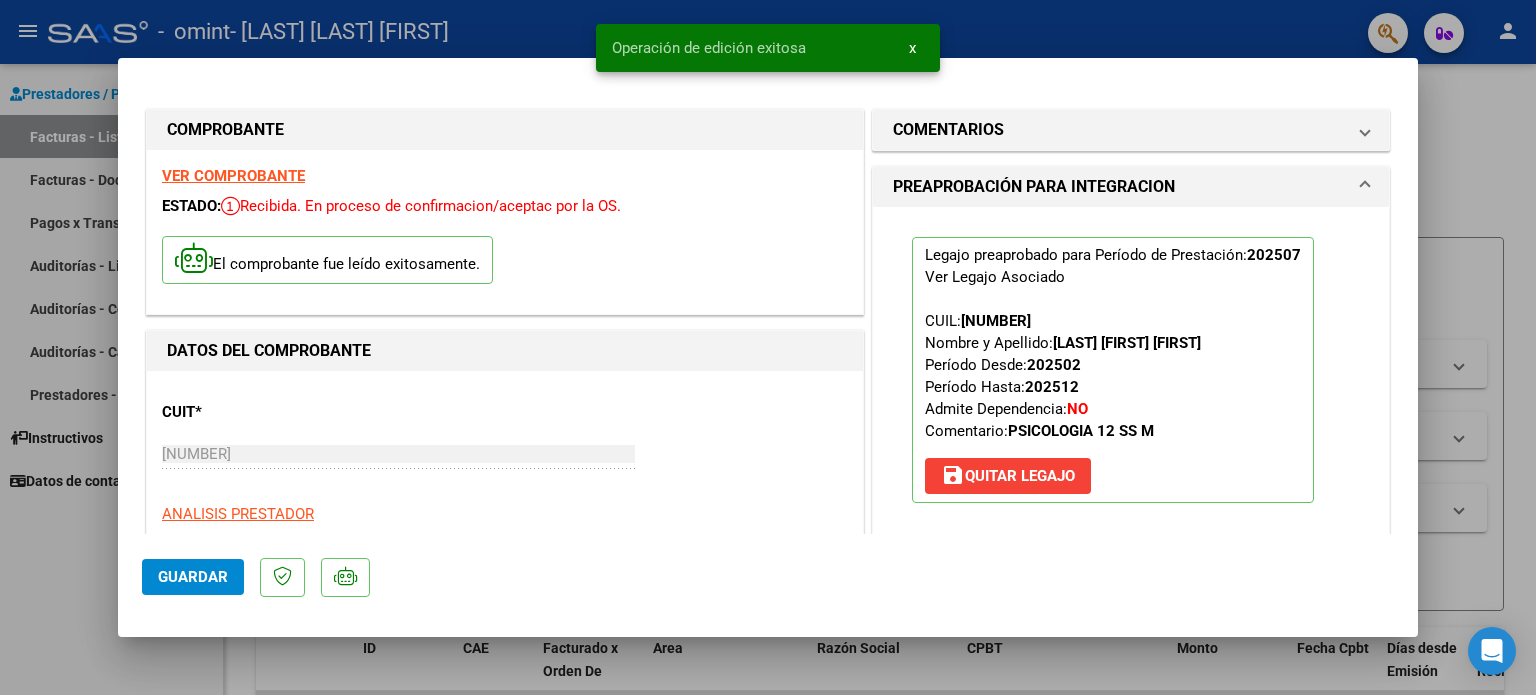 click at bounding box center (768, 347) 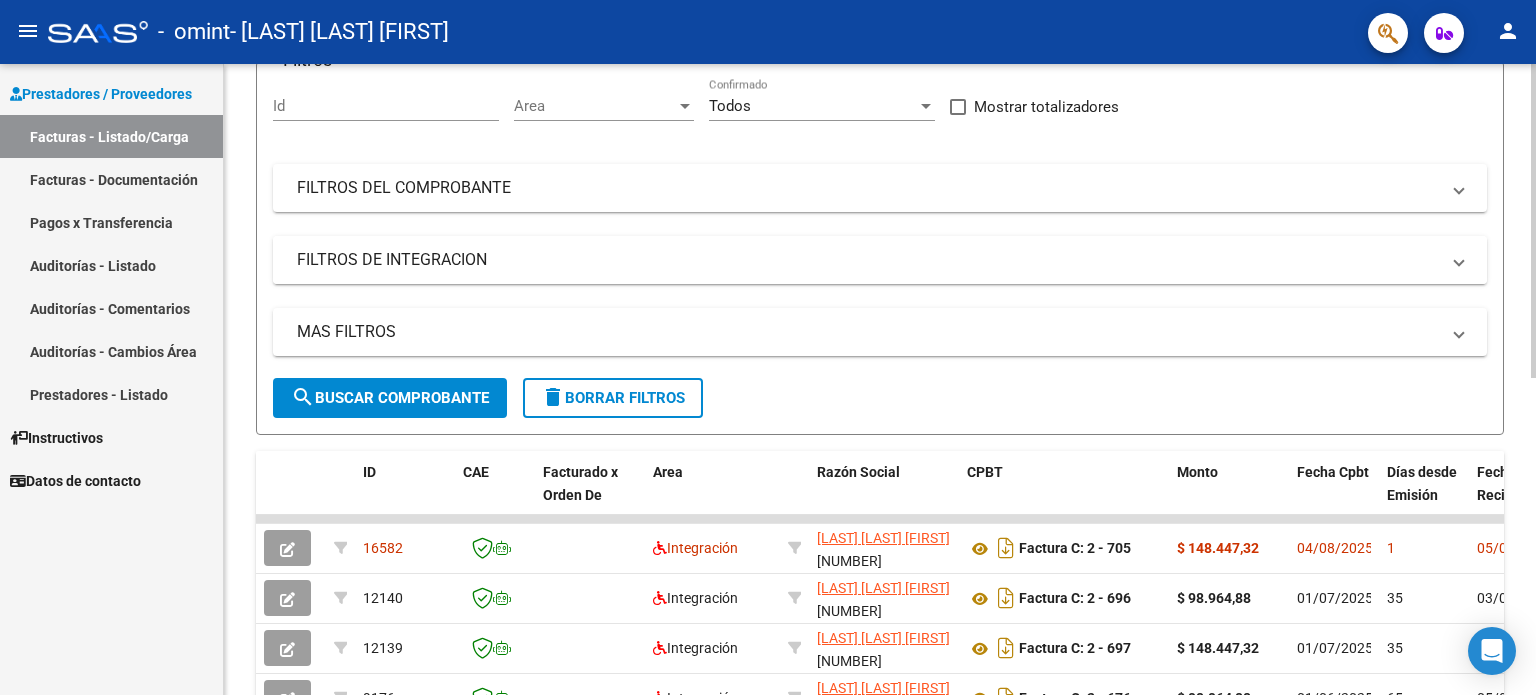 scroll, scrollTop: 0, scrollLeft: 0, axis: both 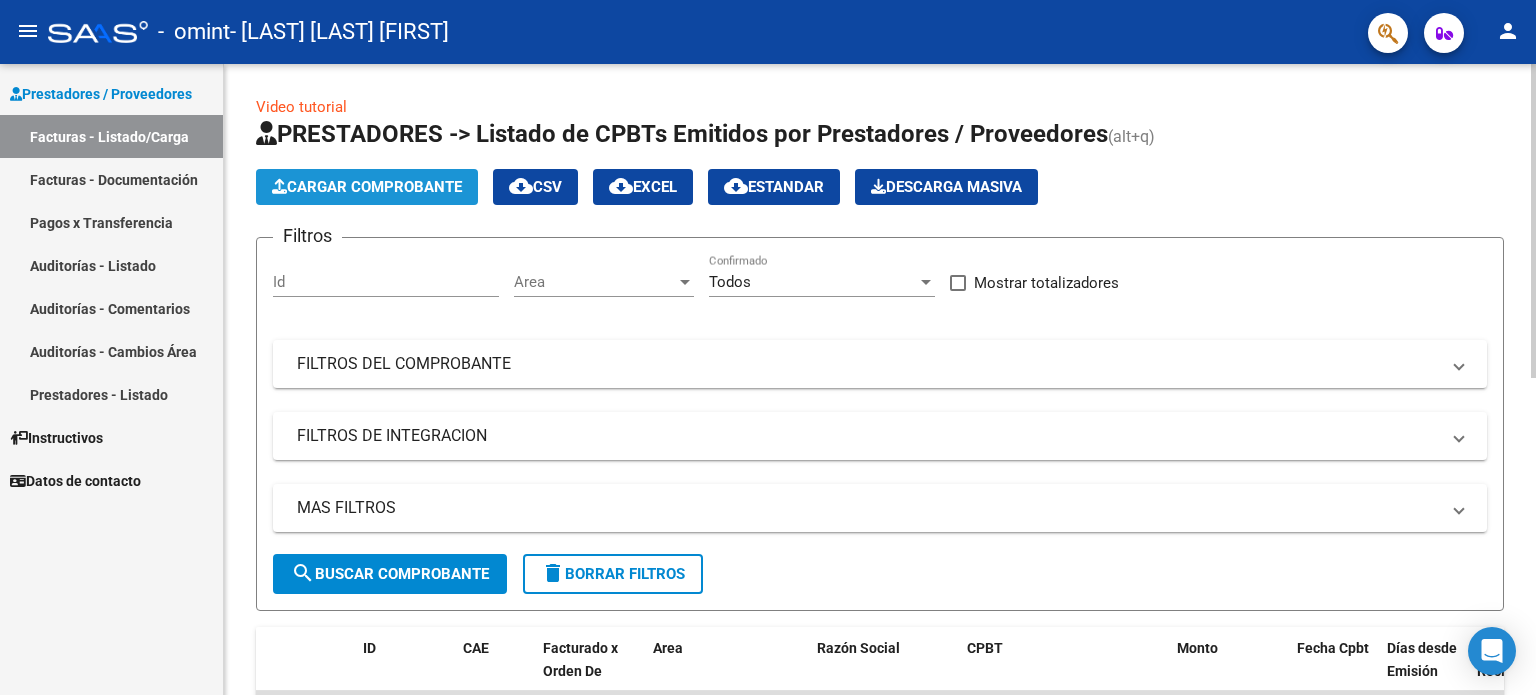 click on "Cargar Comprobante" 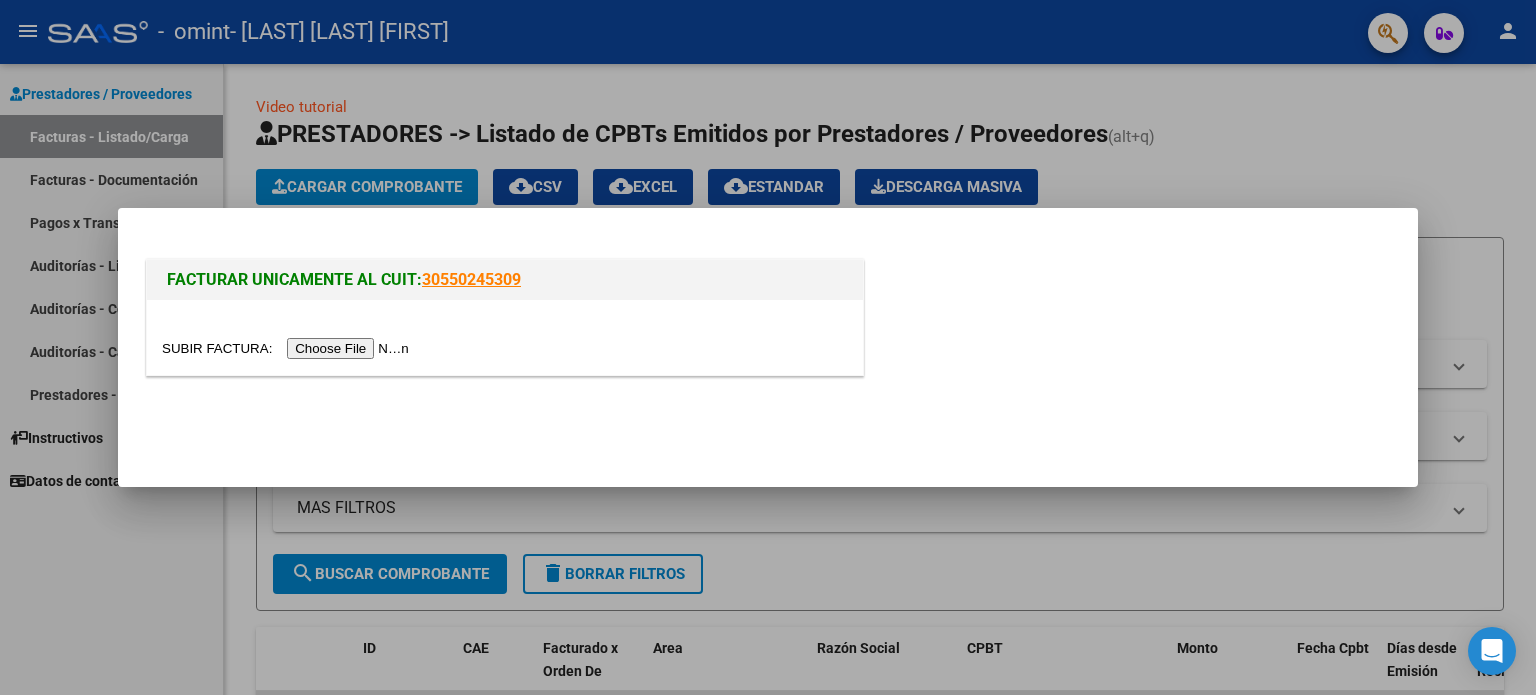 click at bounding box center (288, 348) 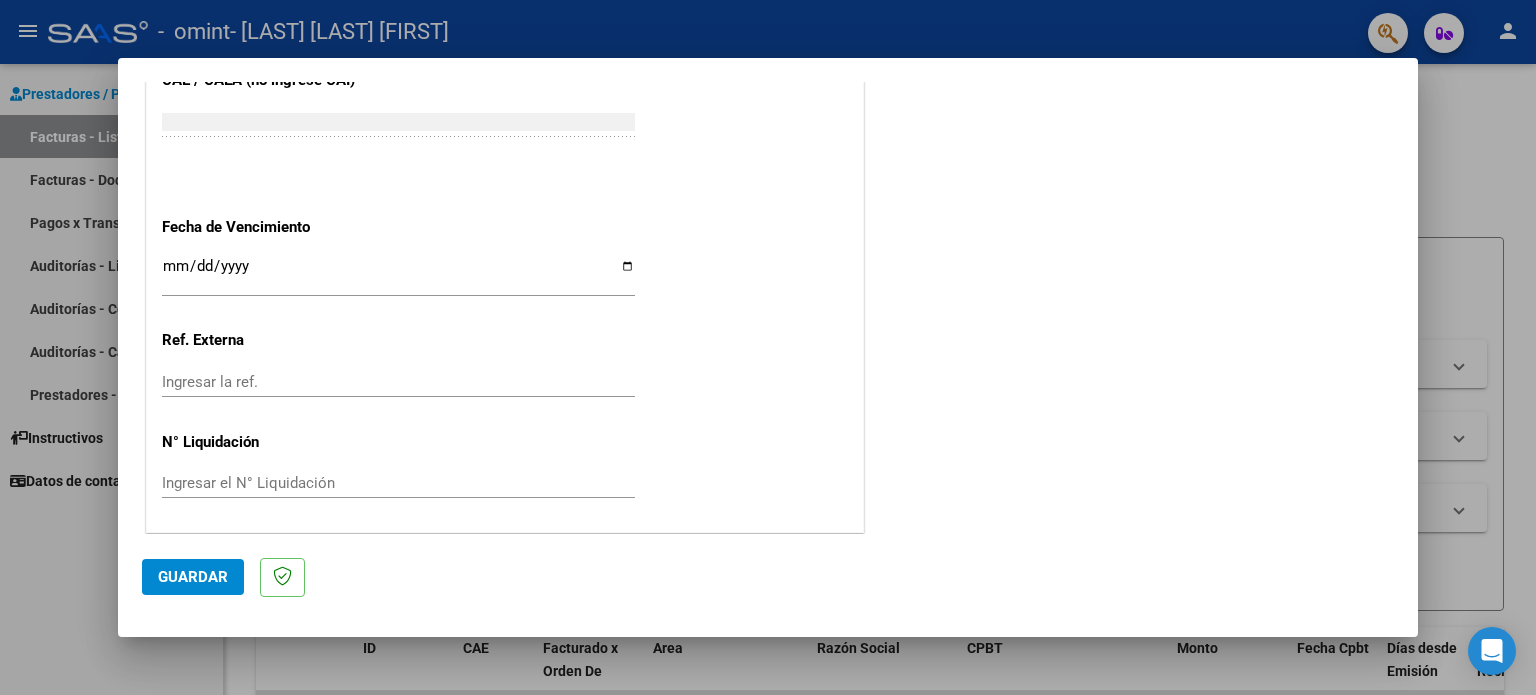 scroll, scrollTop: 1267, scrollLeft: 0, axis: vertical 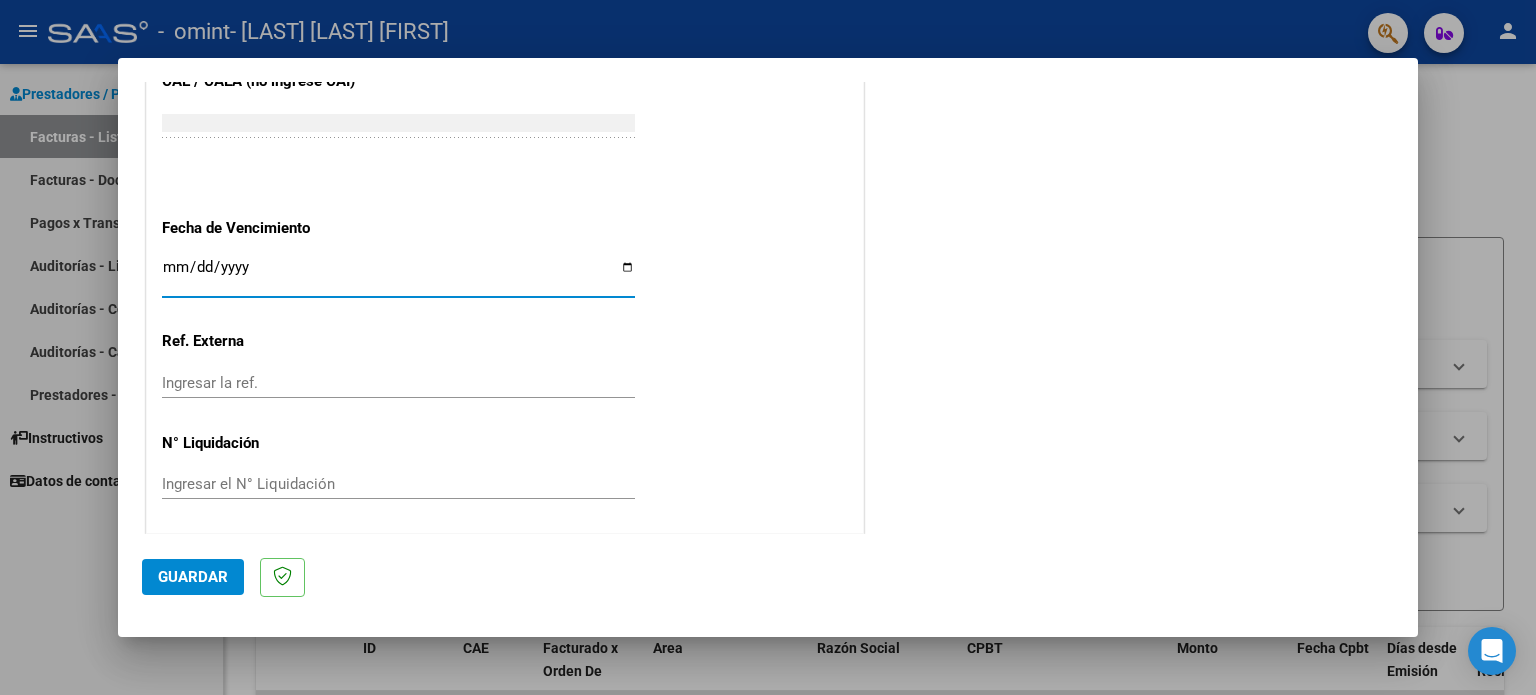 click on "Ingresar la fecha" at bounding box center [398, 275] 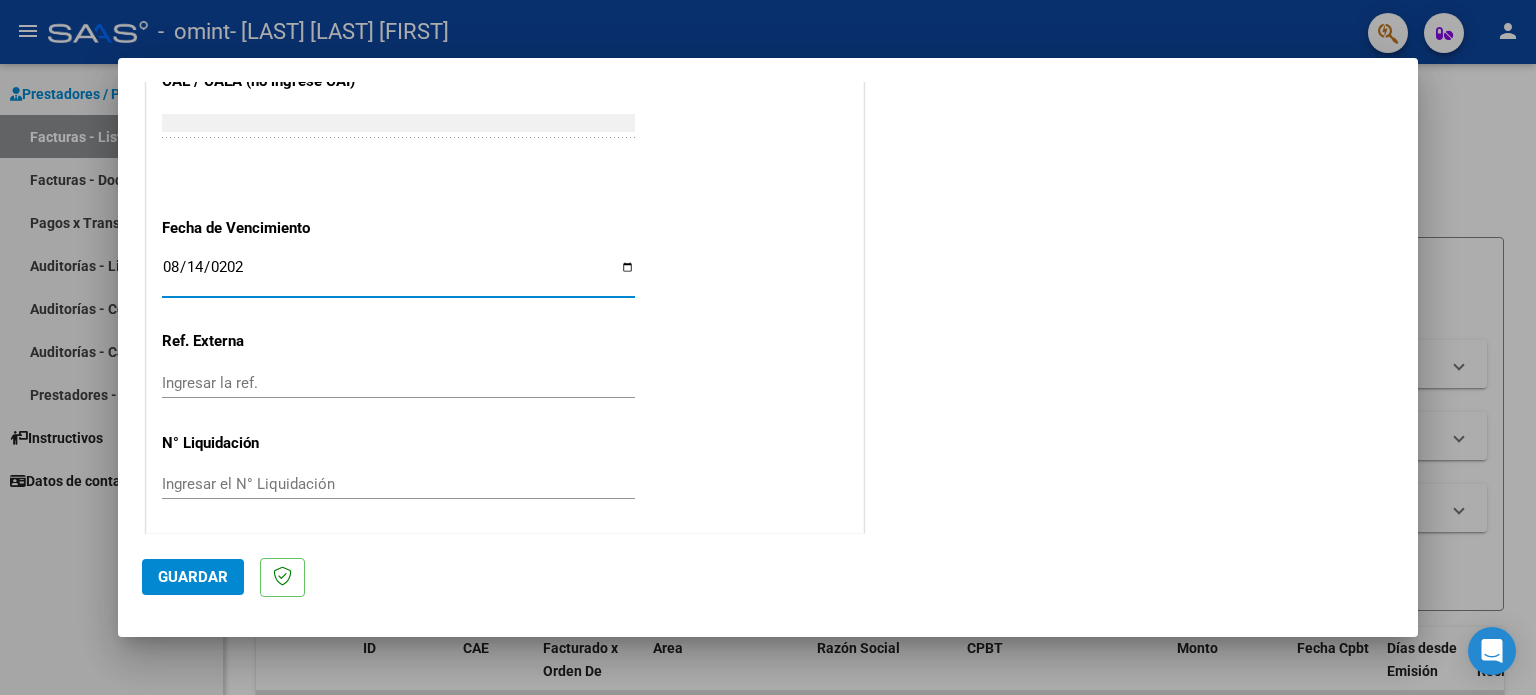 type on "2025-08-14" 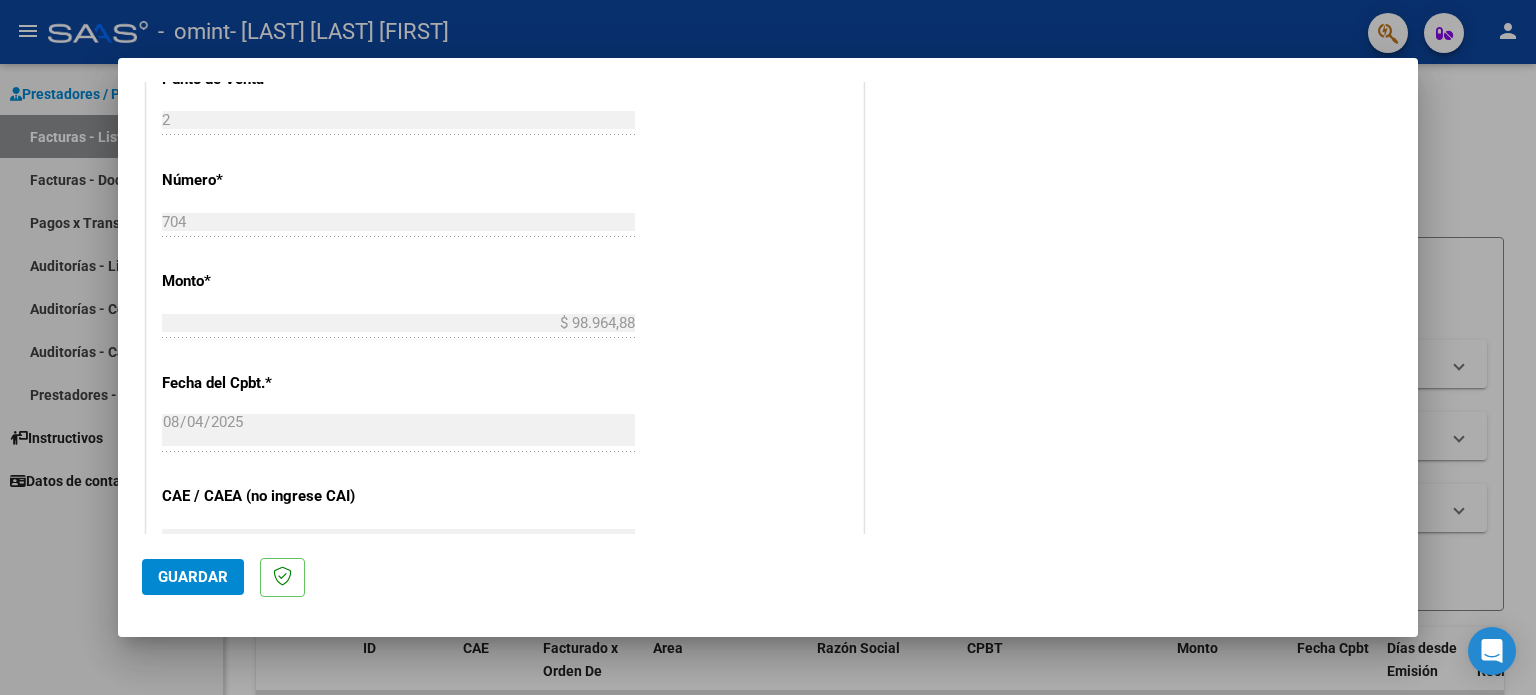 scroll, scrollTop: 811, scrollLeft: 0, axis: vertical 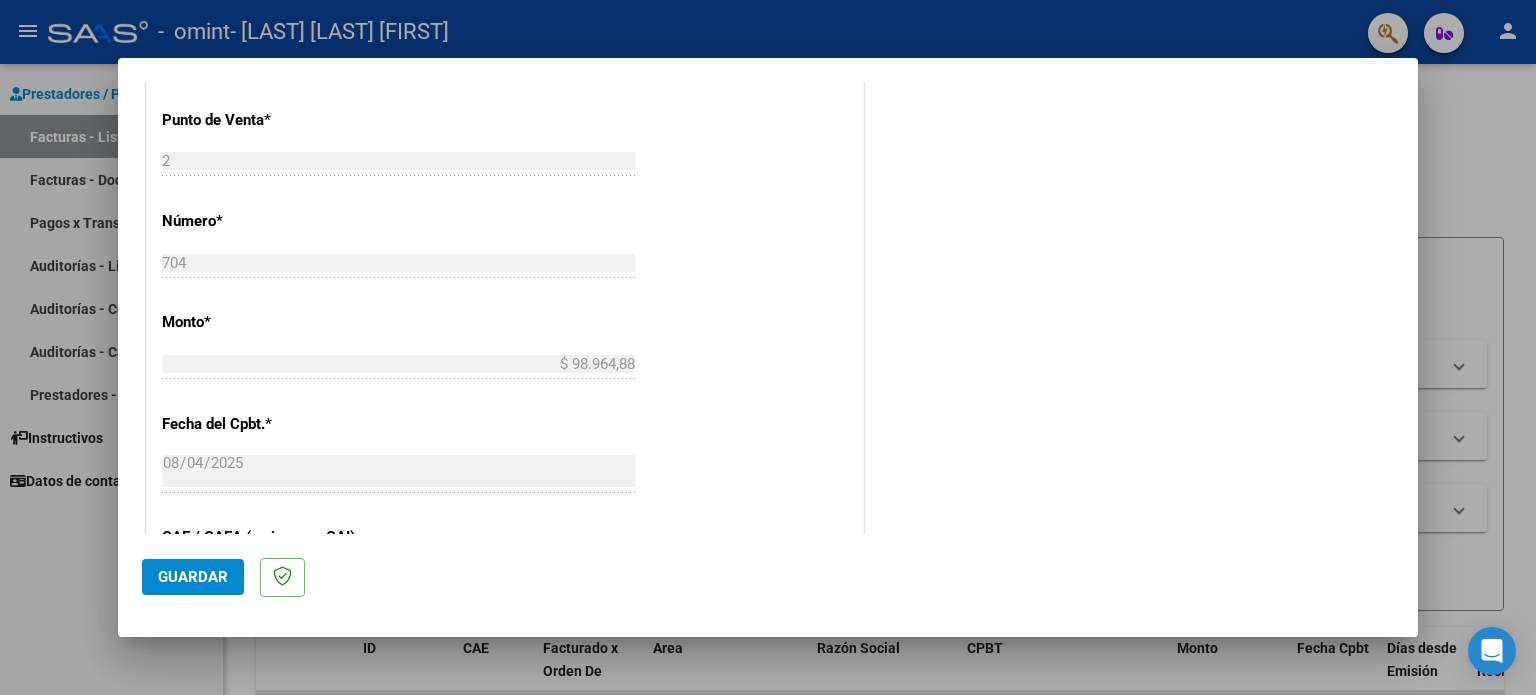 click on "Guardar" 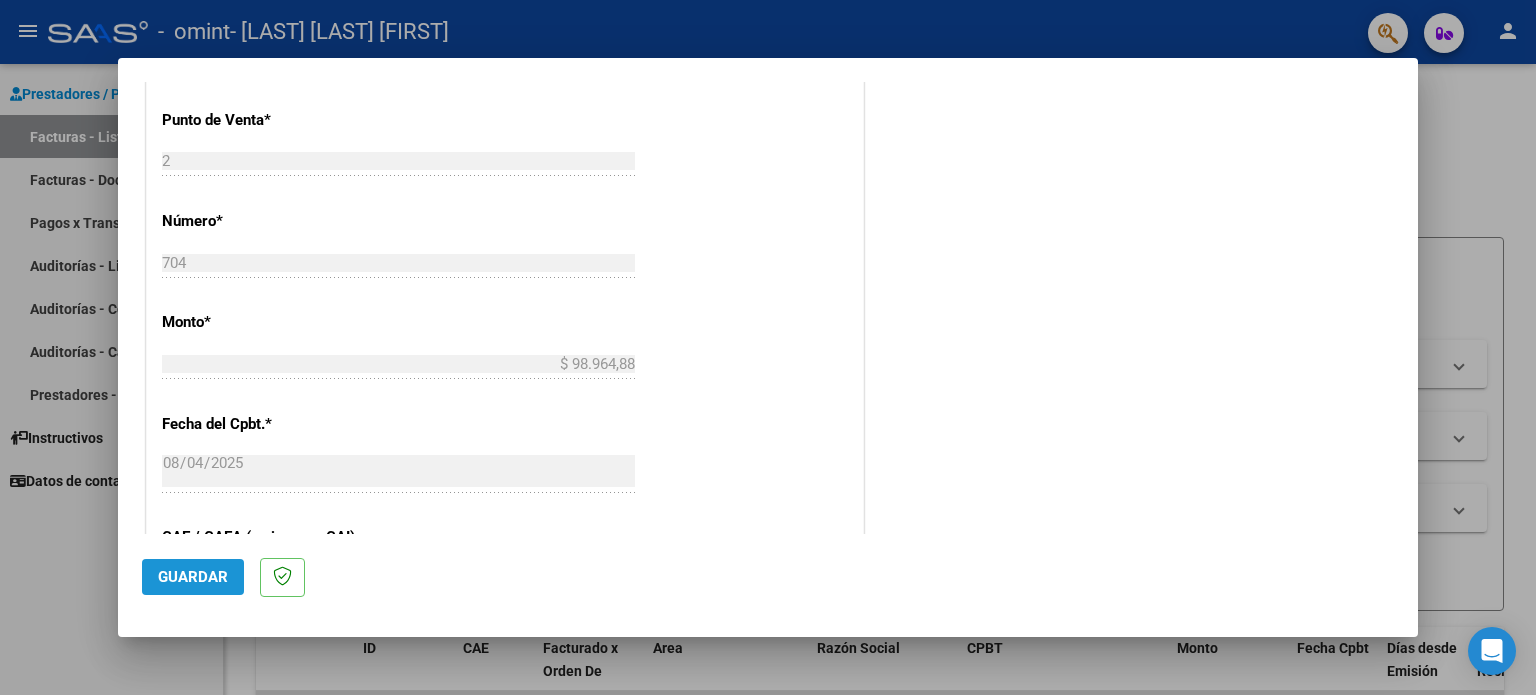 click on "Guardar" 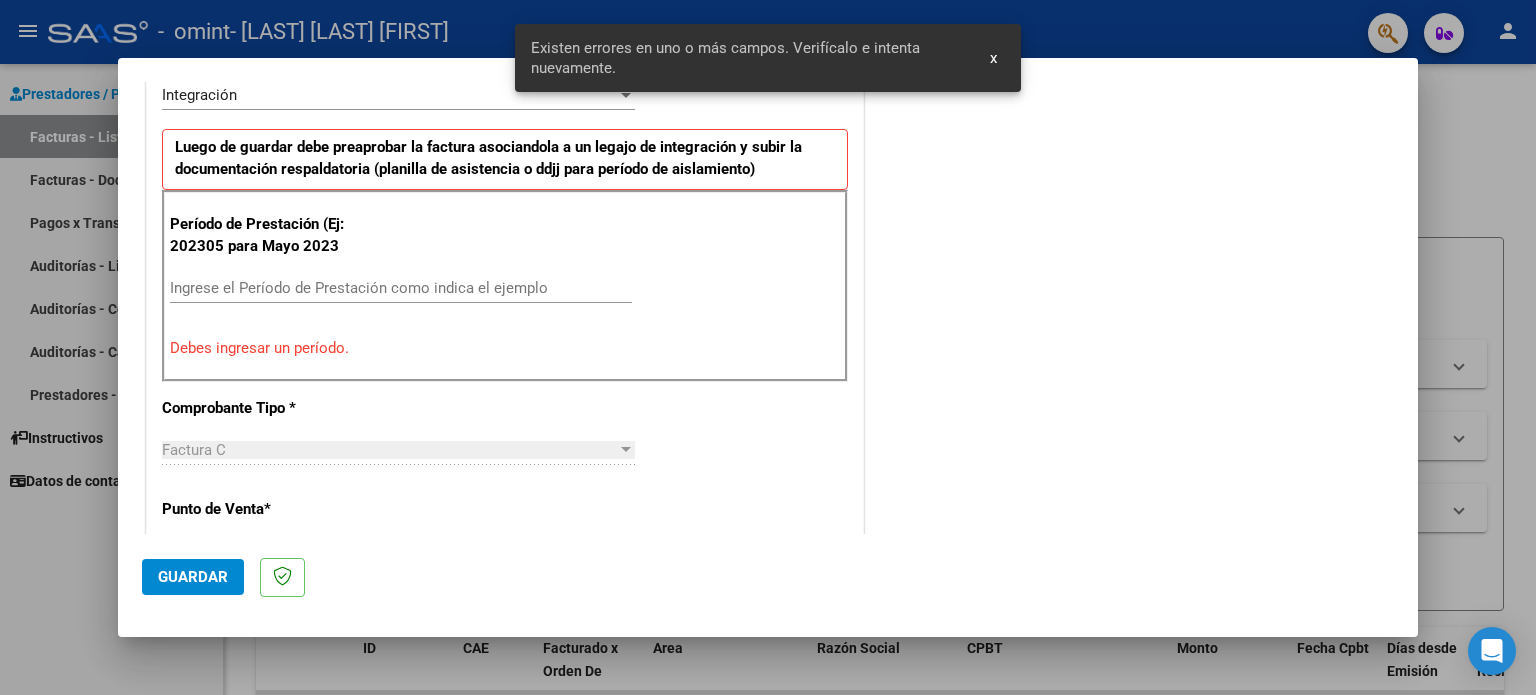 scroll, scrollTop: 431, scrollLeft: 0, axis: vertical 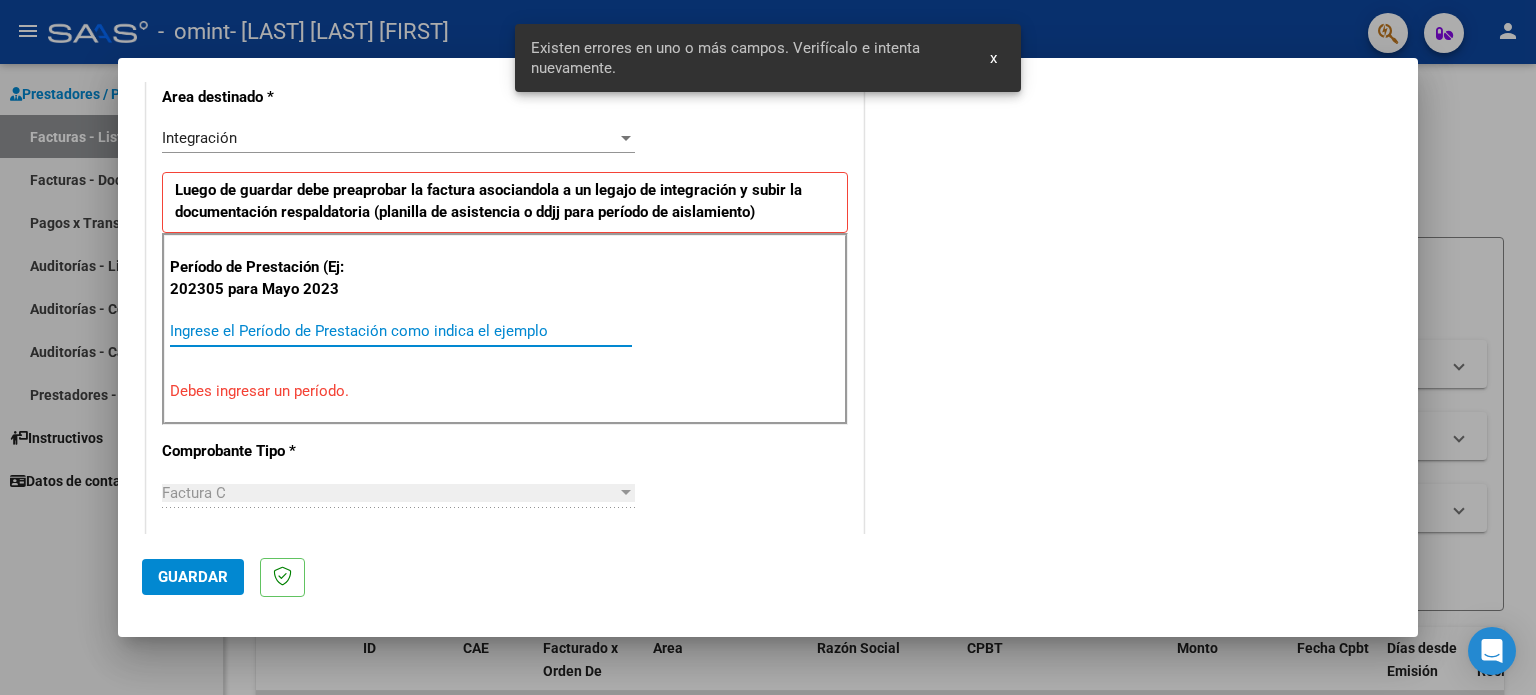 click on "Ingrese el Período de Prestación como indica el ejemplo" at bounding box center (401, 331) 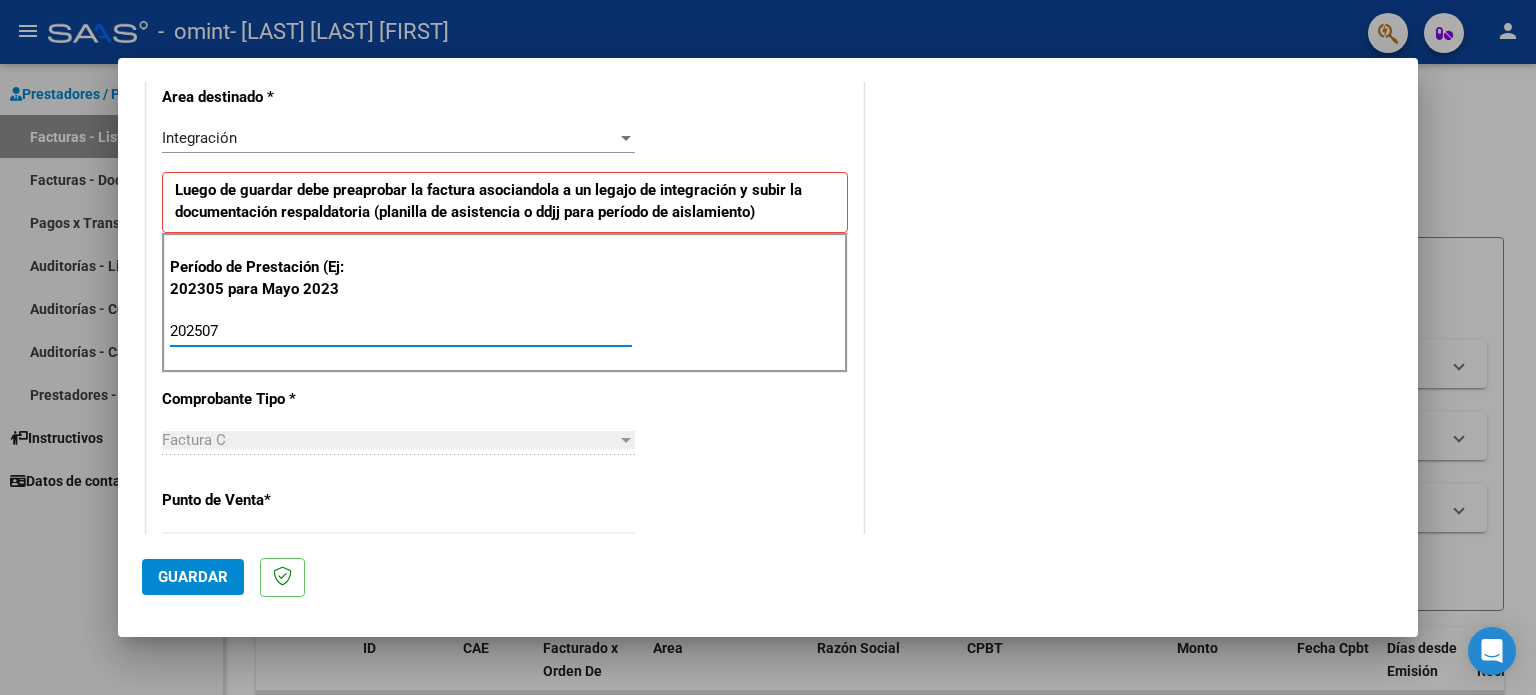 type on "202507" 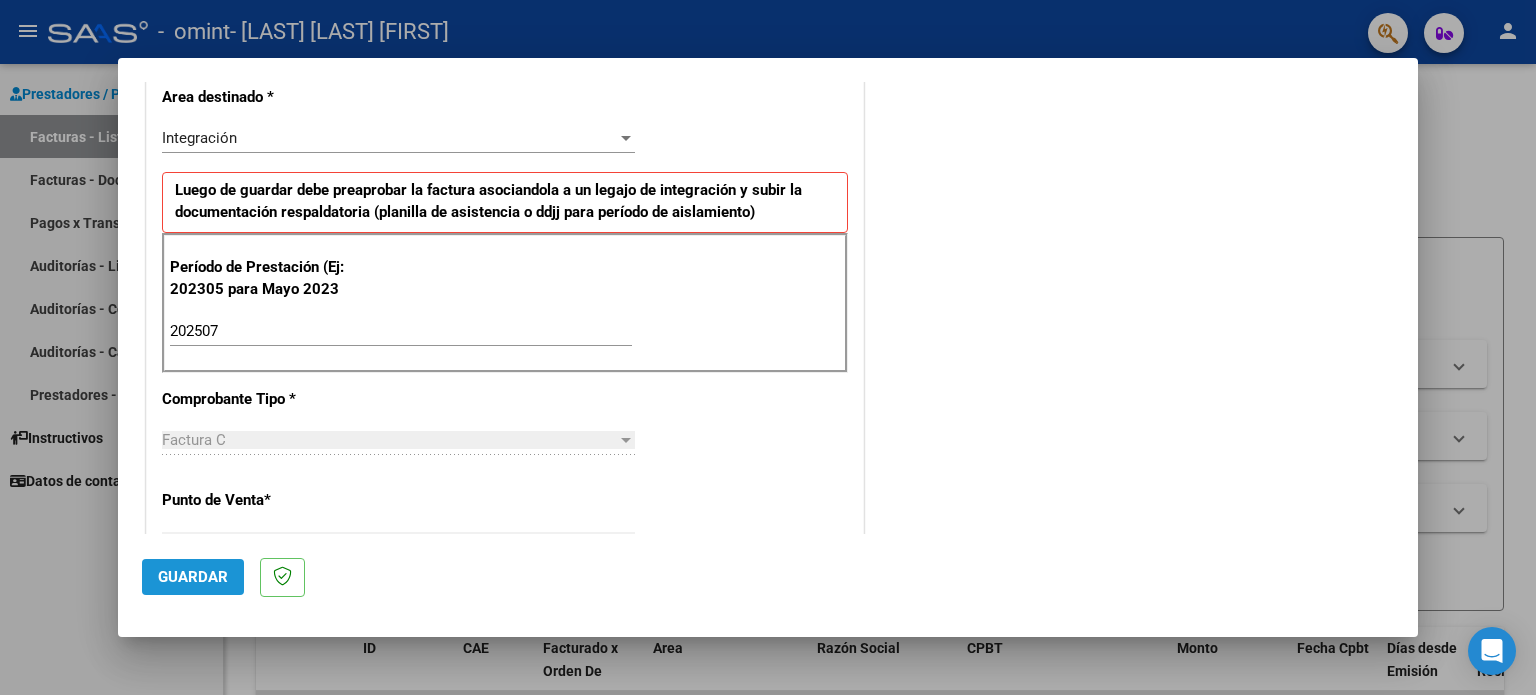 click on "Guardar" 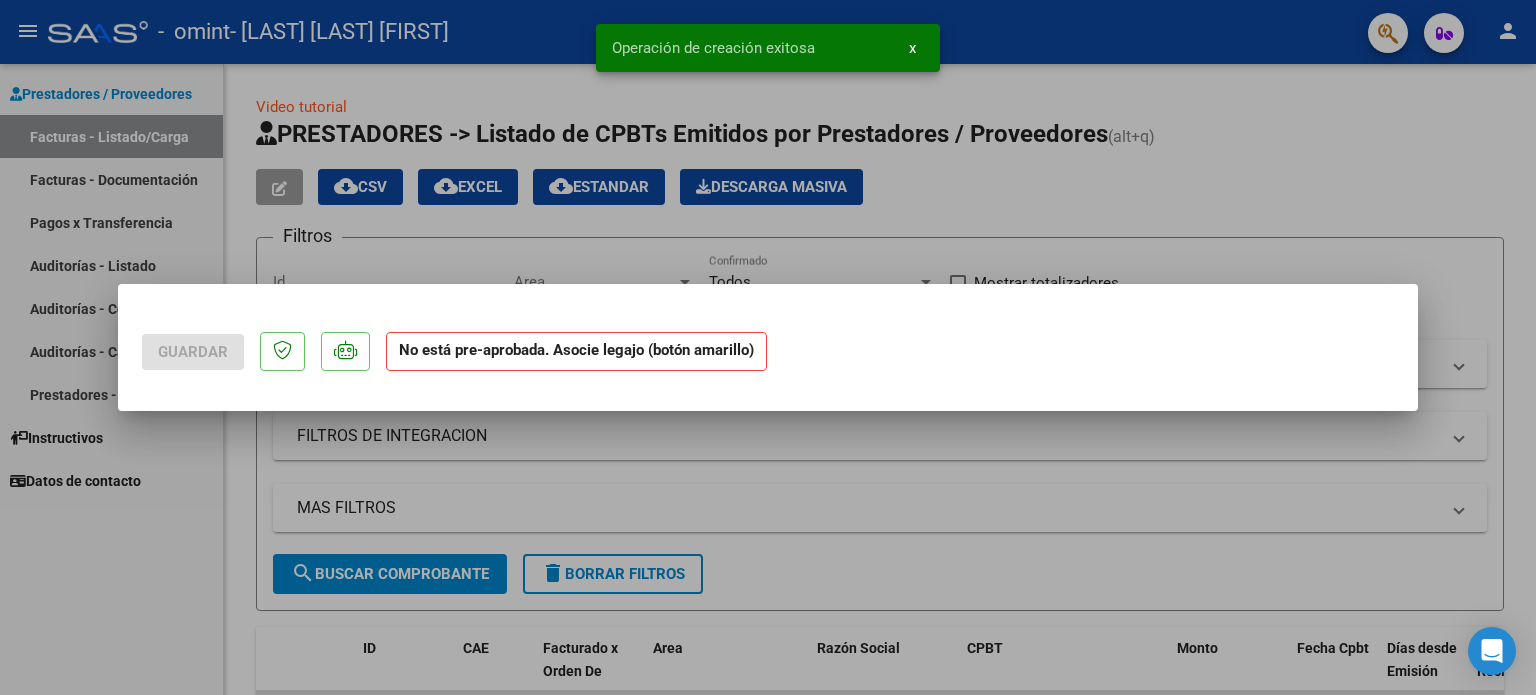 scroll, scrollTop: 0, scrollLeft: 0, axis: both 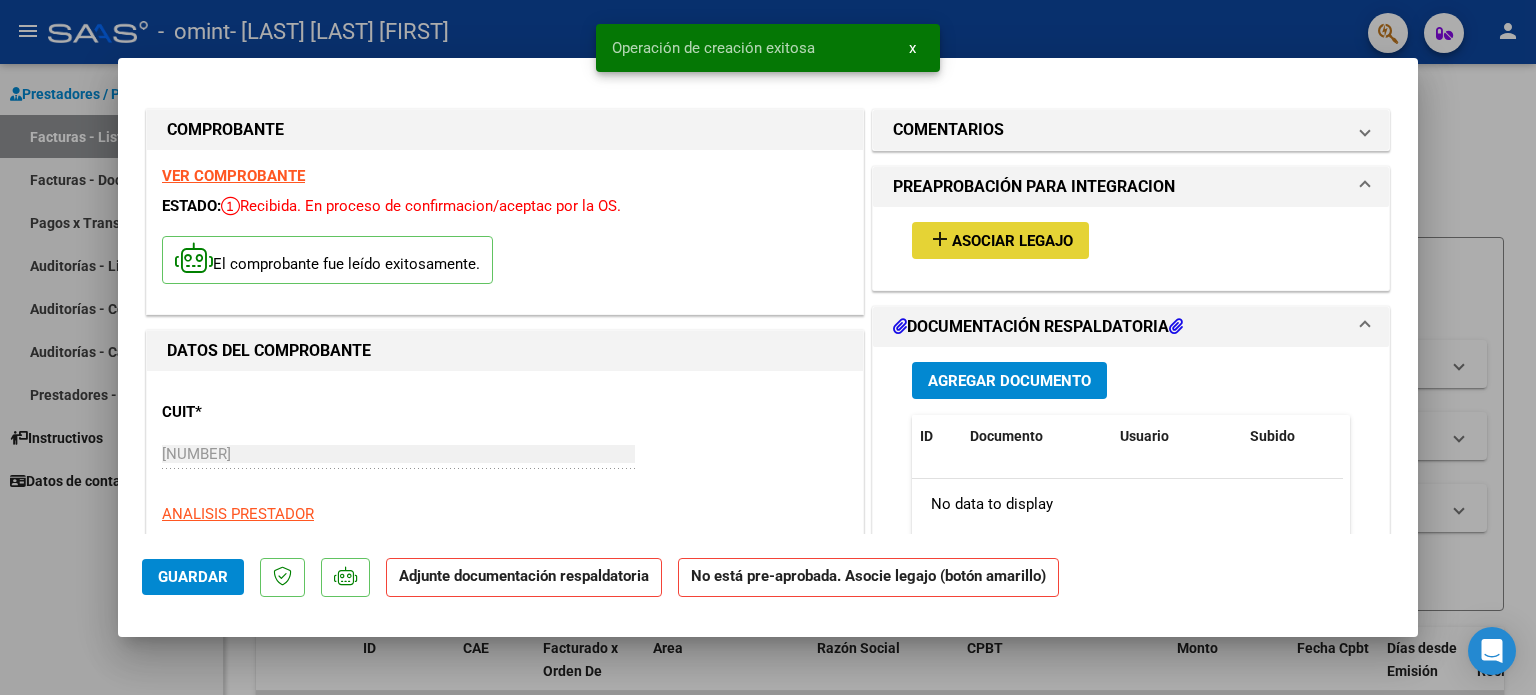 drag, startPoint x: 1000, startPoint y: 247, endPoint x: 1019, endPoint y: 259, distance: 22.472204 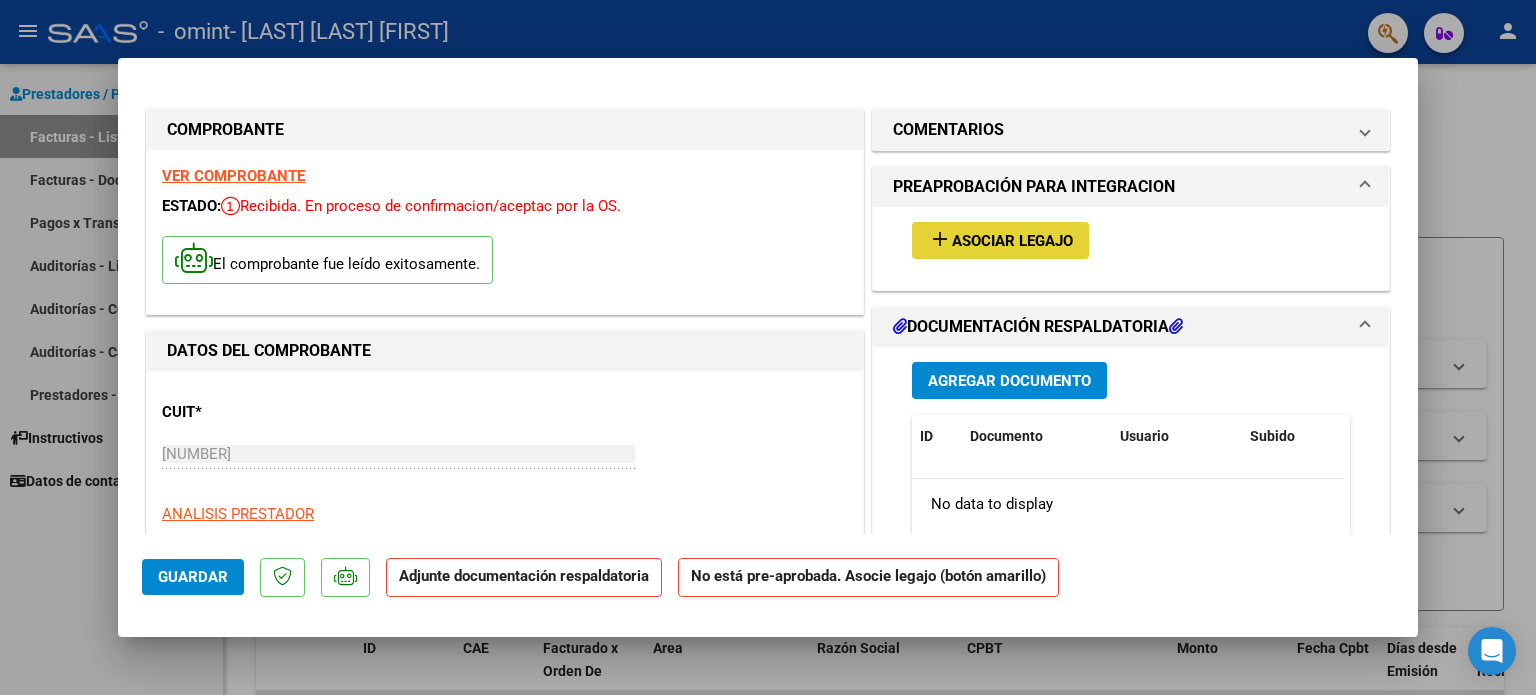 click on "Asociar Legajo" at bounding box center (1012, 241) 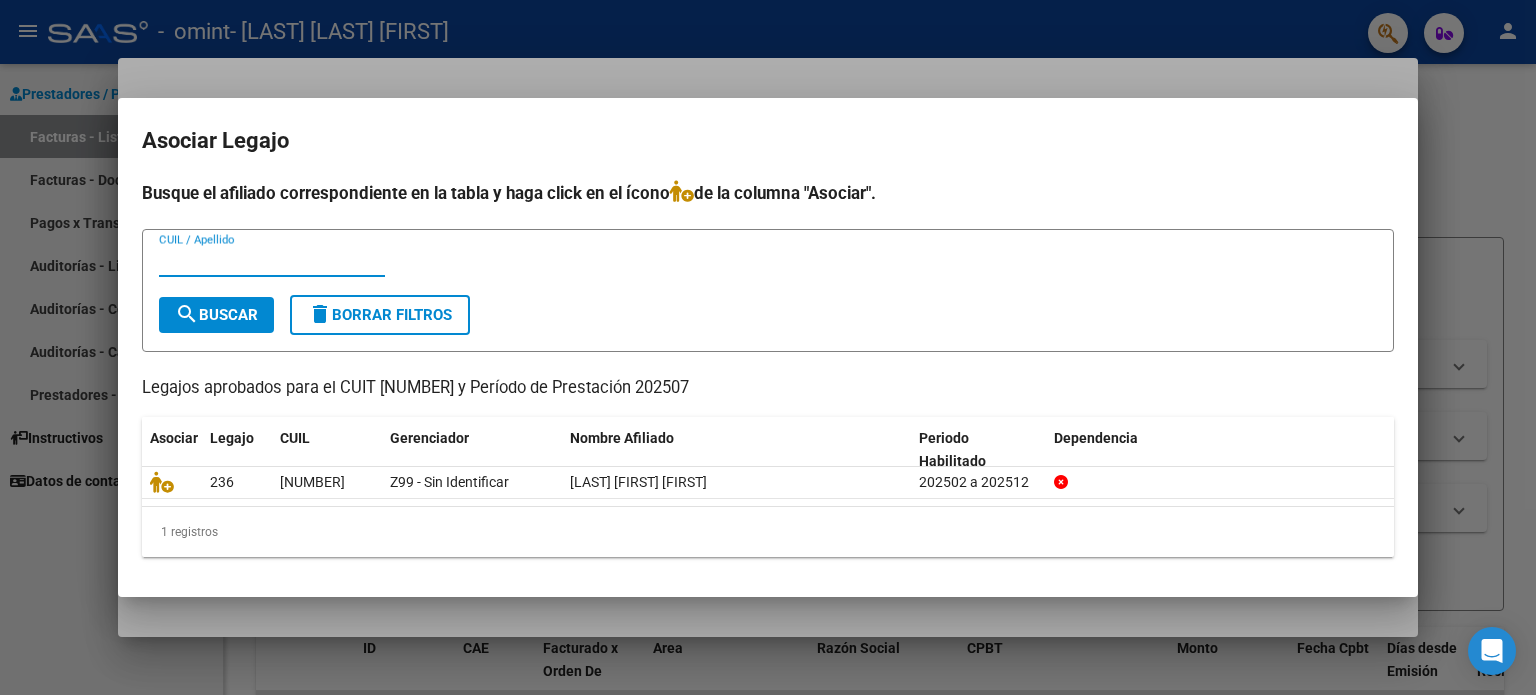 click at bounding box center (768, 347) 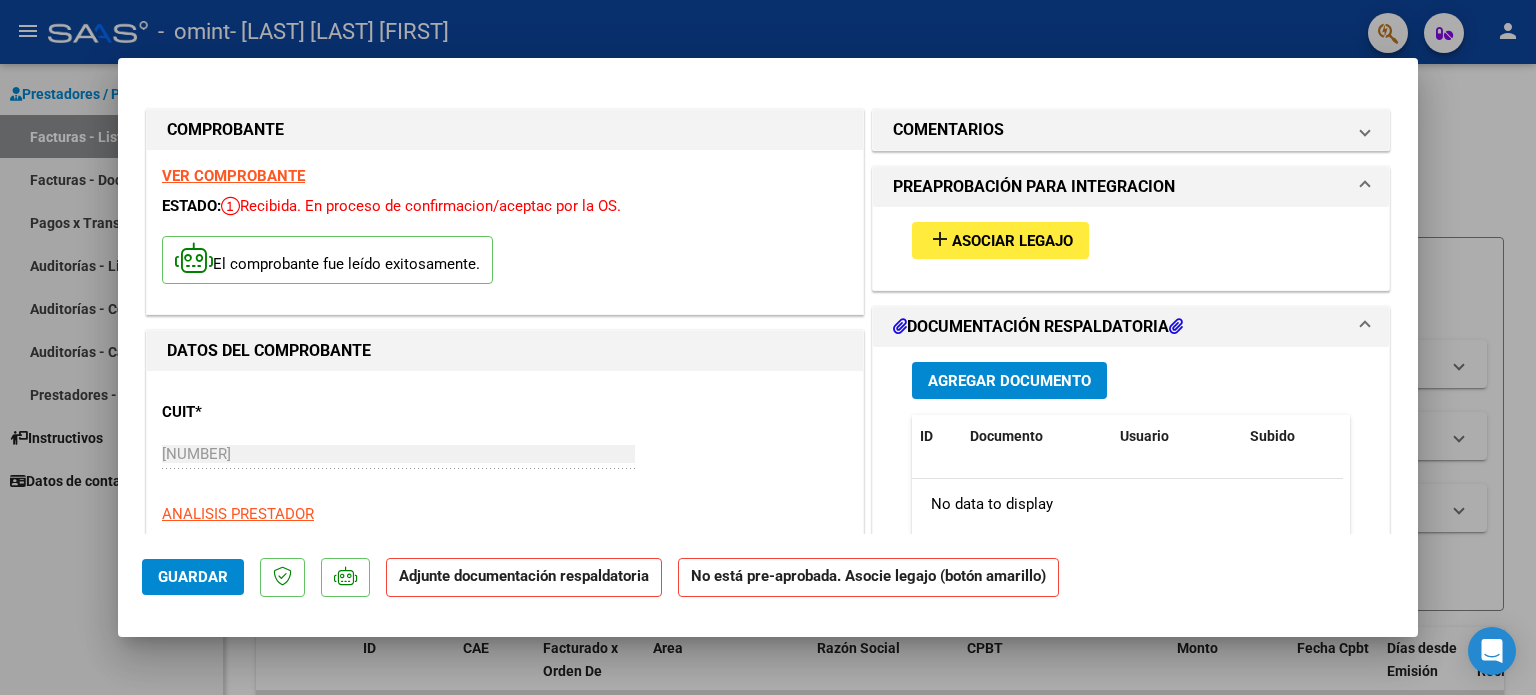 scroll, scrollTop: 100, scrollLeft: 0, axis: vertical 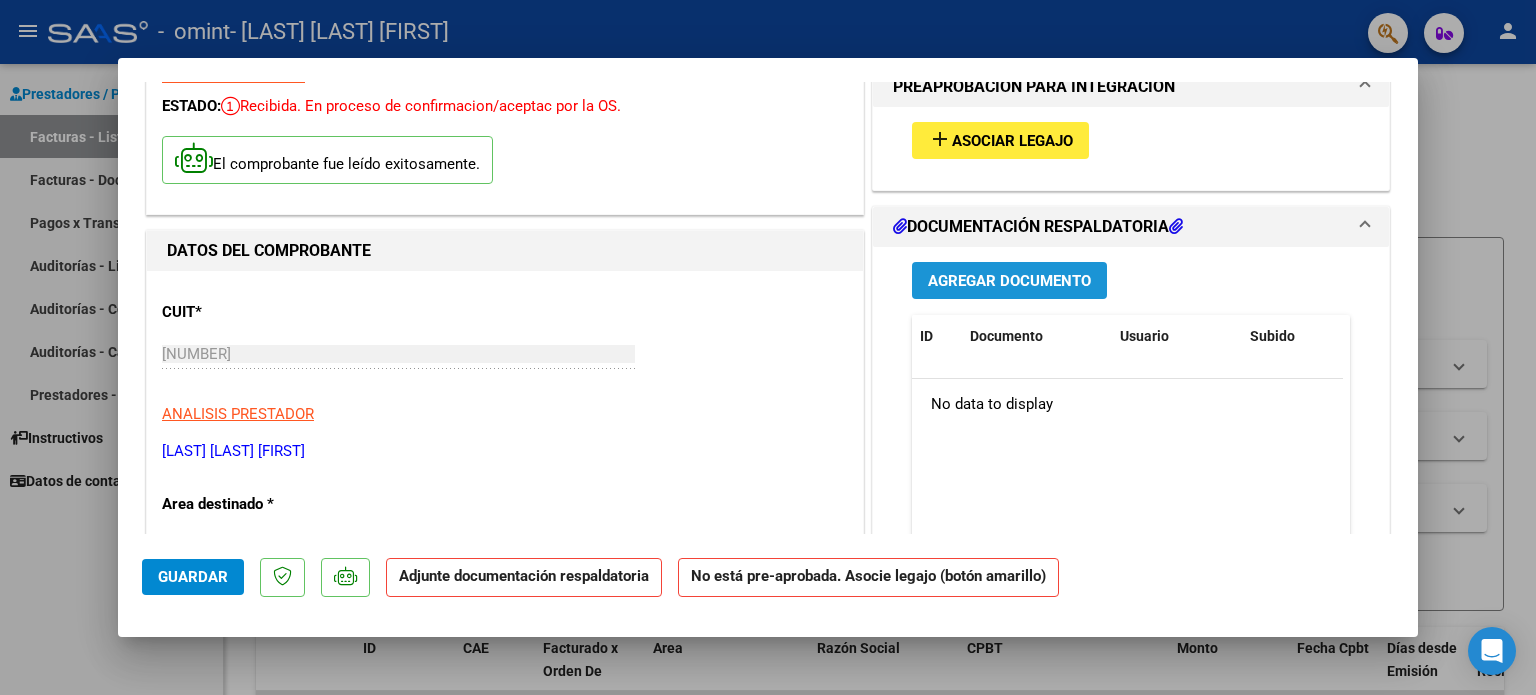 click on "Agregar Documento" at bounding box center (1009, 280) 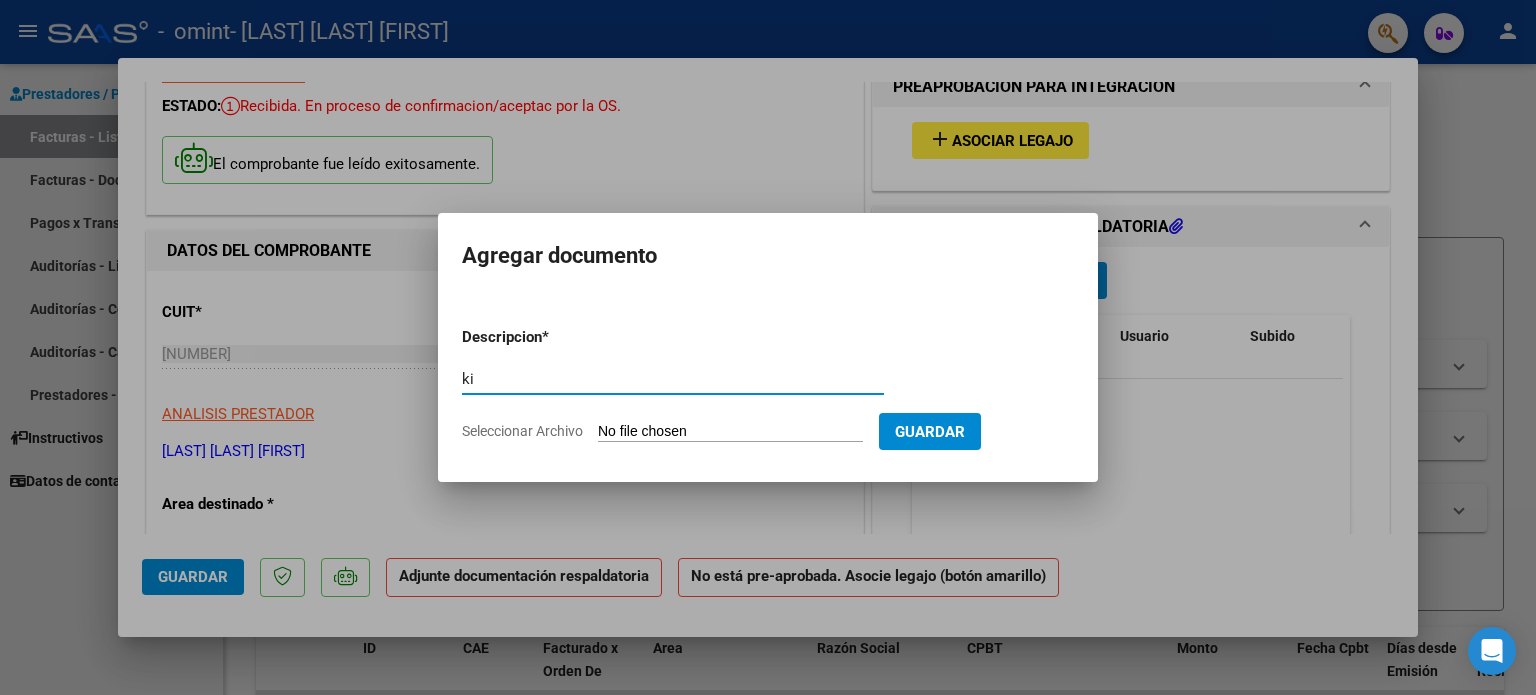 type on "k" 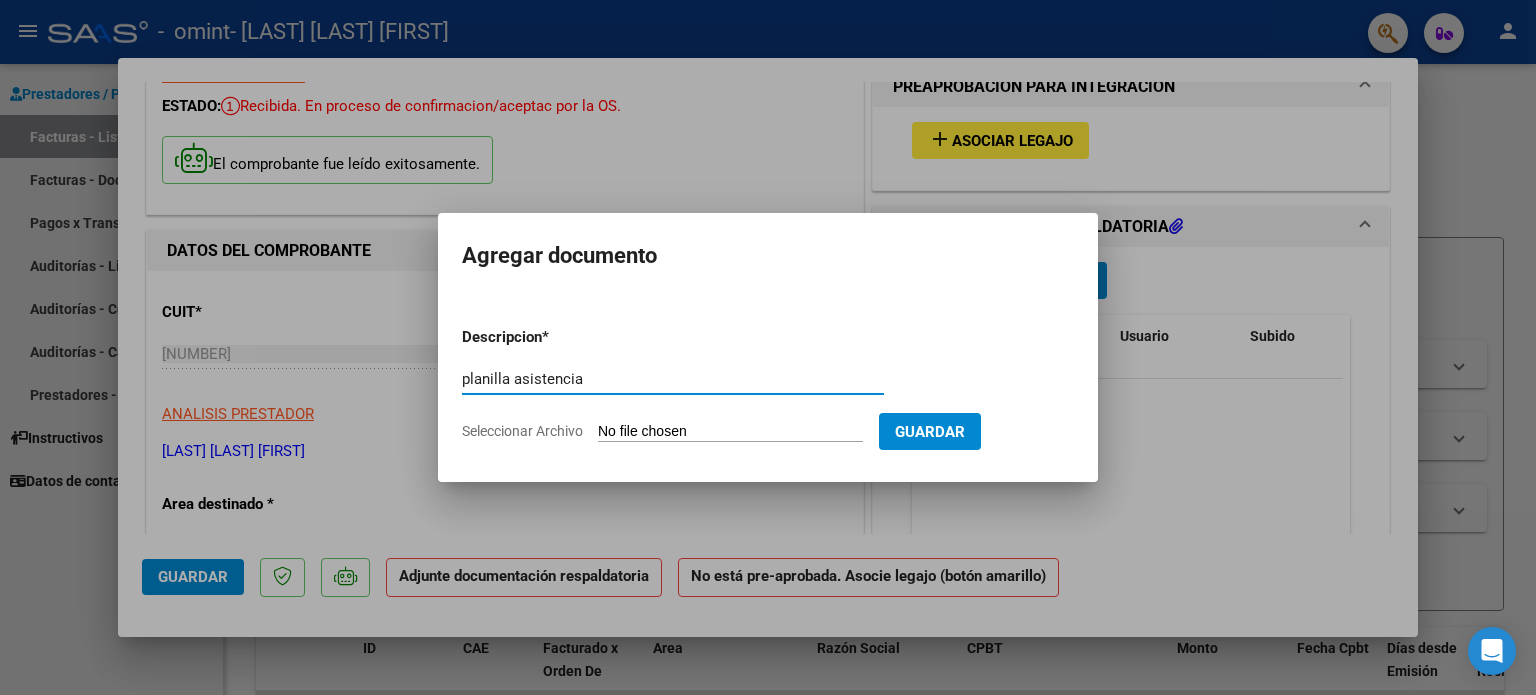 type on "planilla asistencia" 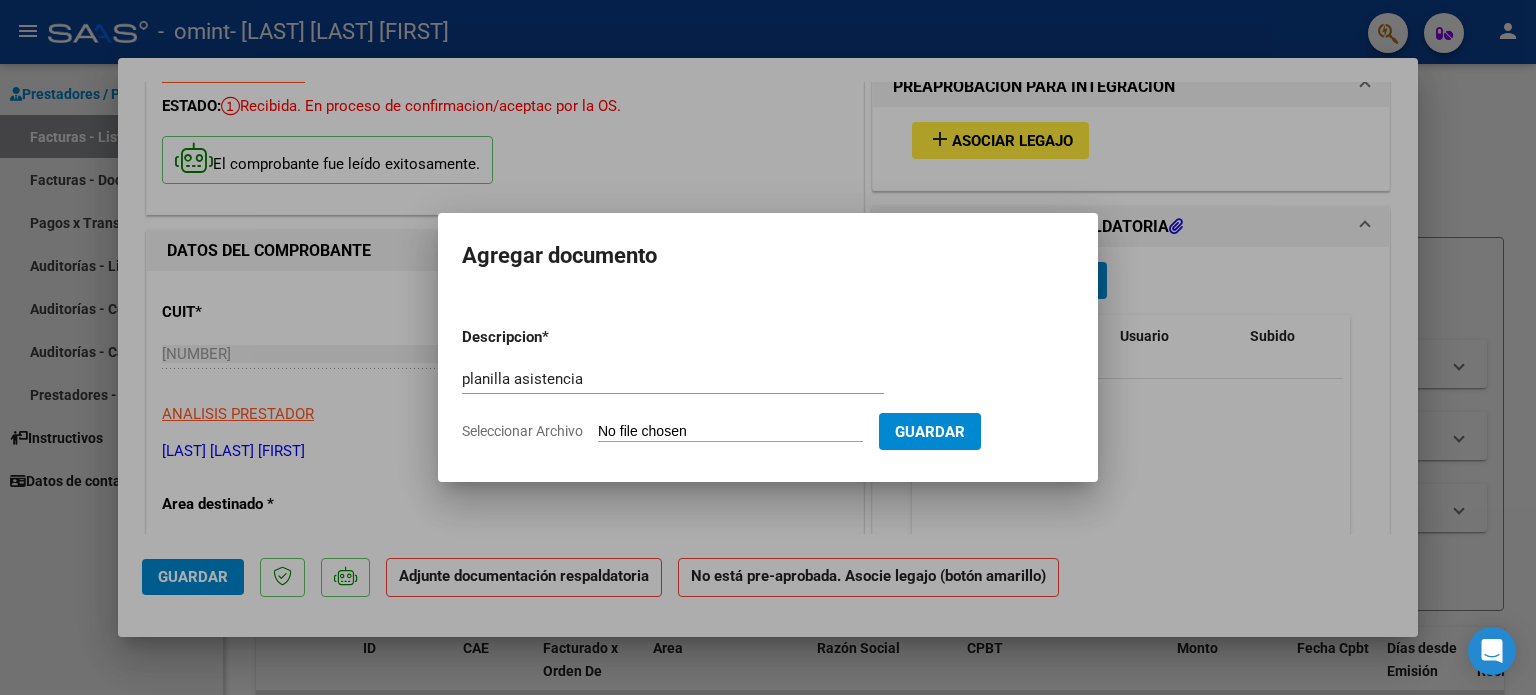 click on "Descripcion  *   planilla asistencia Escriba aquí una descripcion  Seleccionar Archivo Guardar" at bounding box center [768, 384] 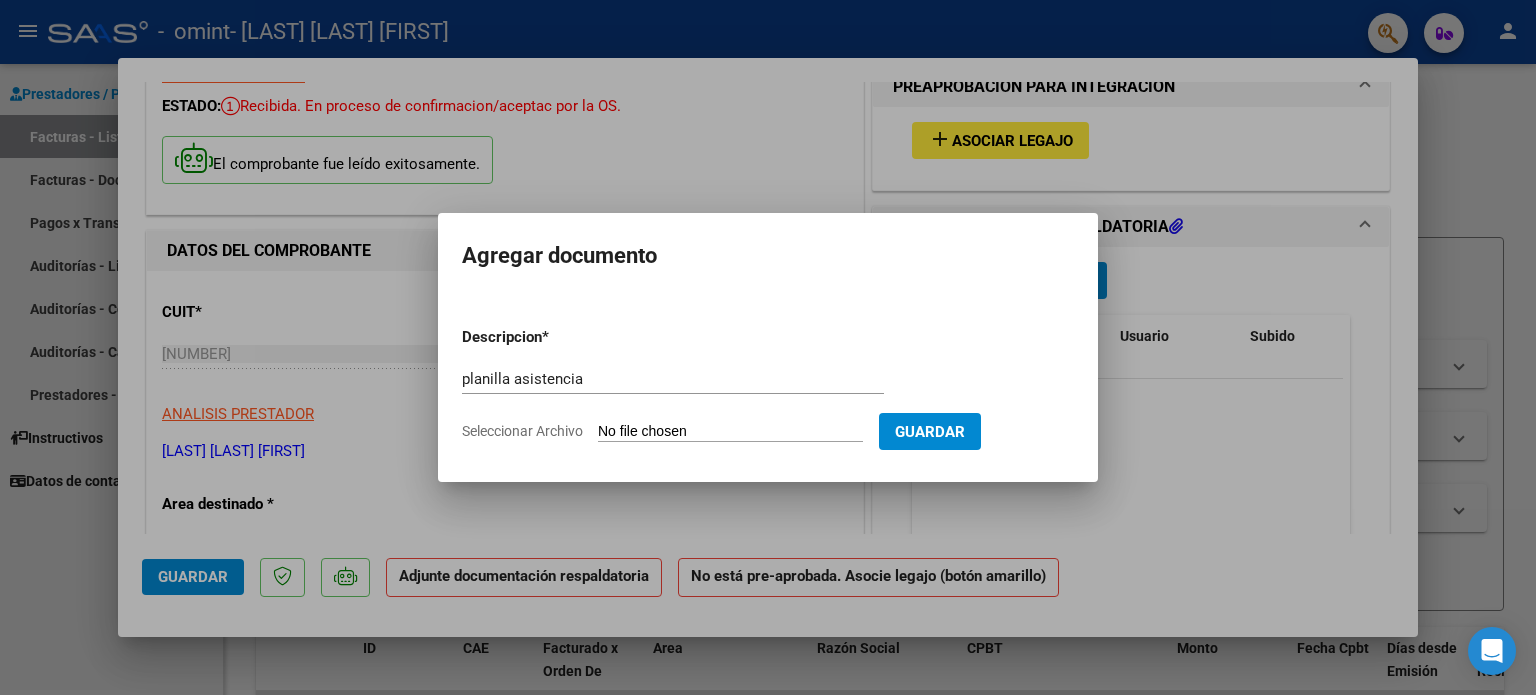 click on "Seleccionar Archivo" at bounding box center [730, 432] 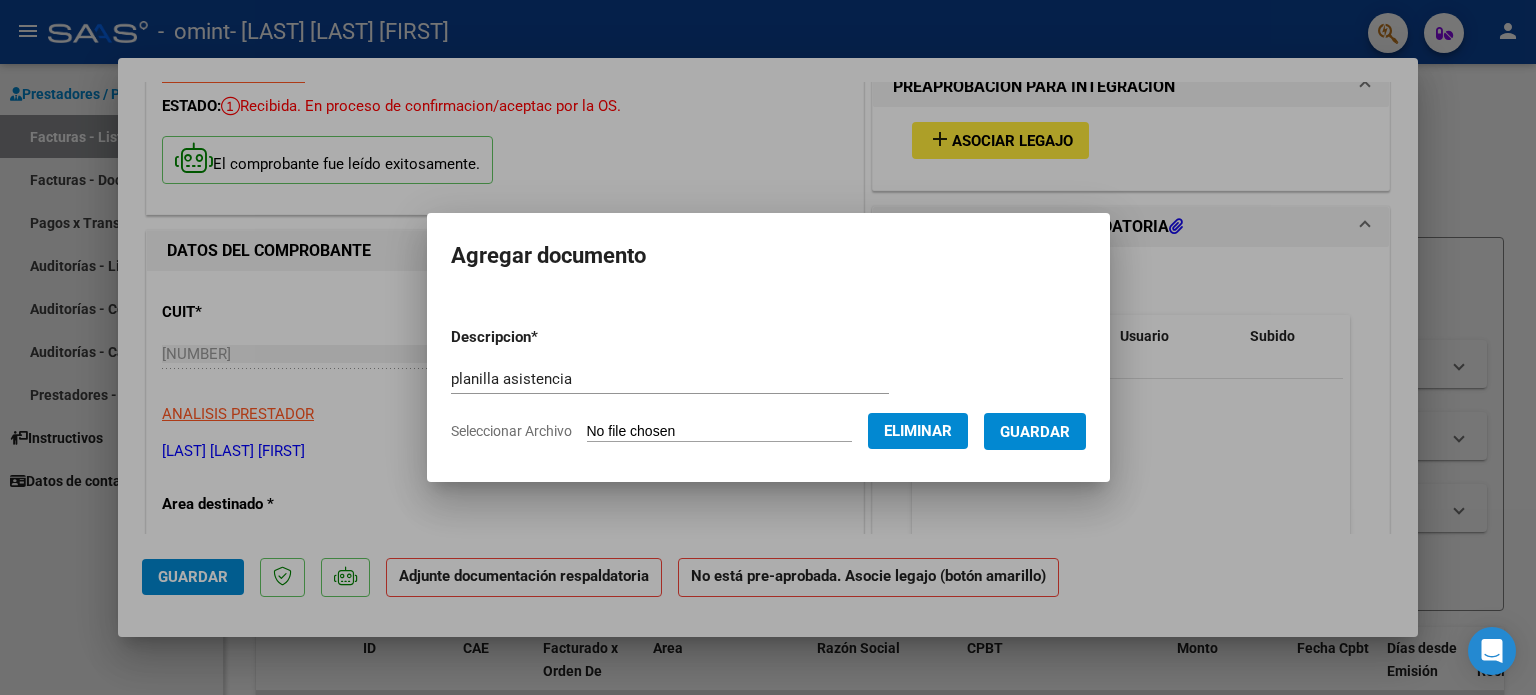 click on "Guardar" at bounding box center (1035, 432) 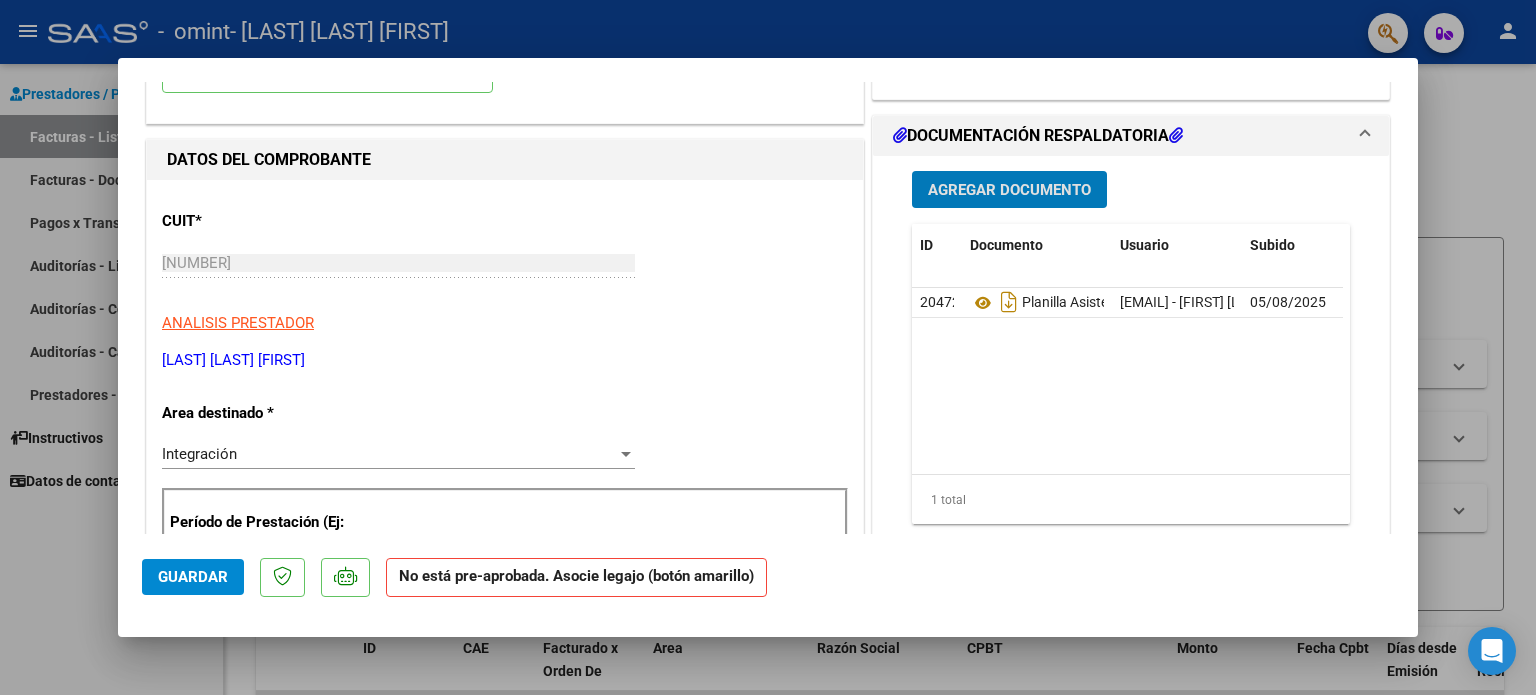 scroll, scrollTop: 198, scrollLeft: 0, axis: vertical 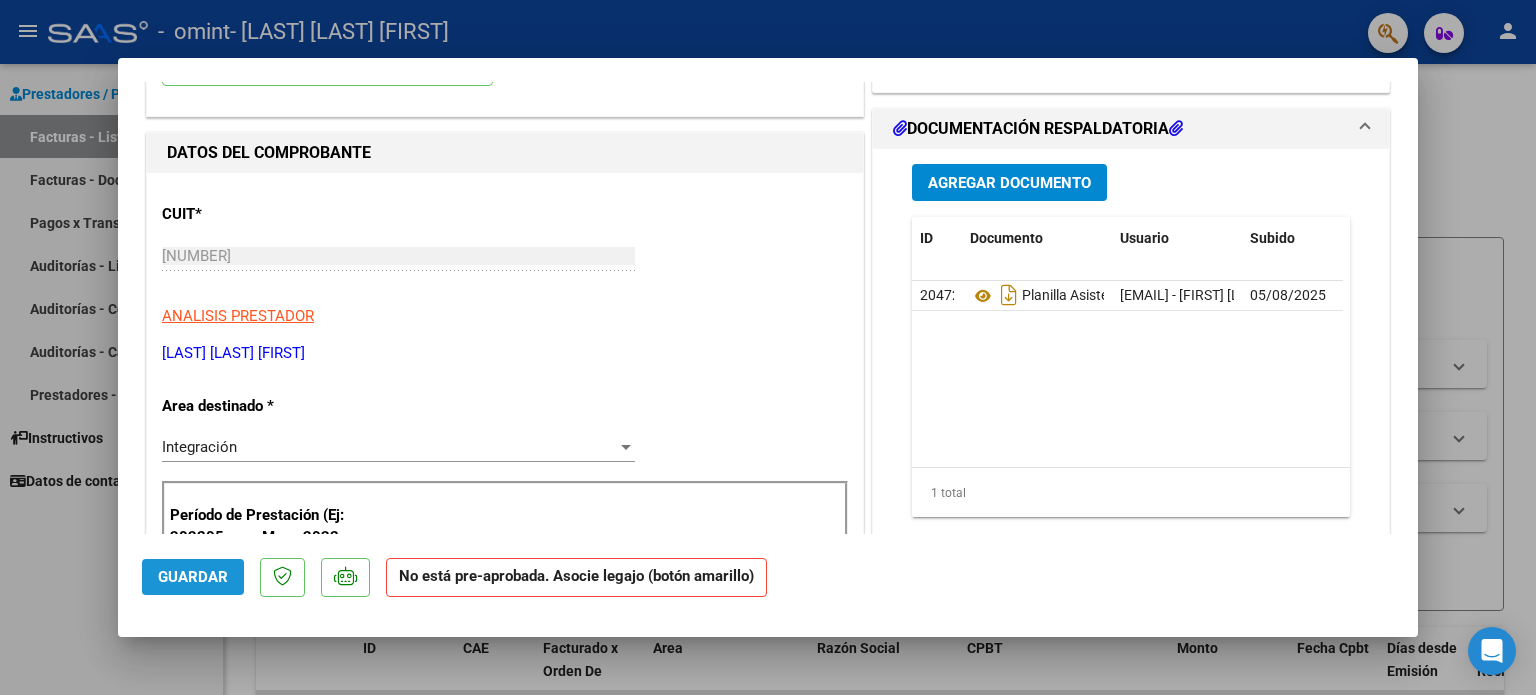 click on "Guardar" 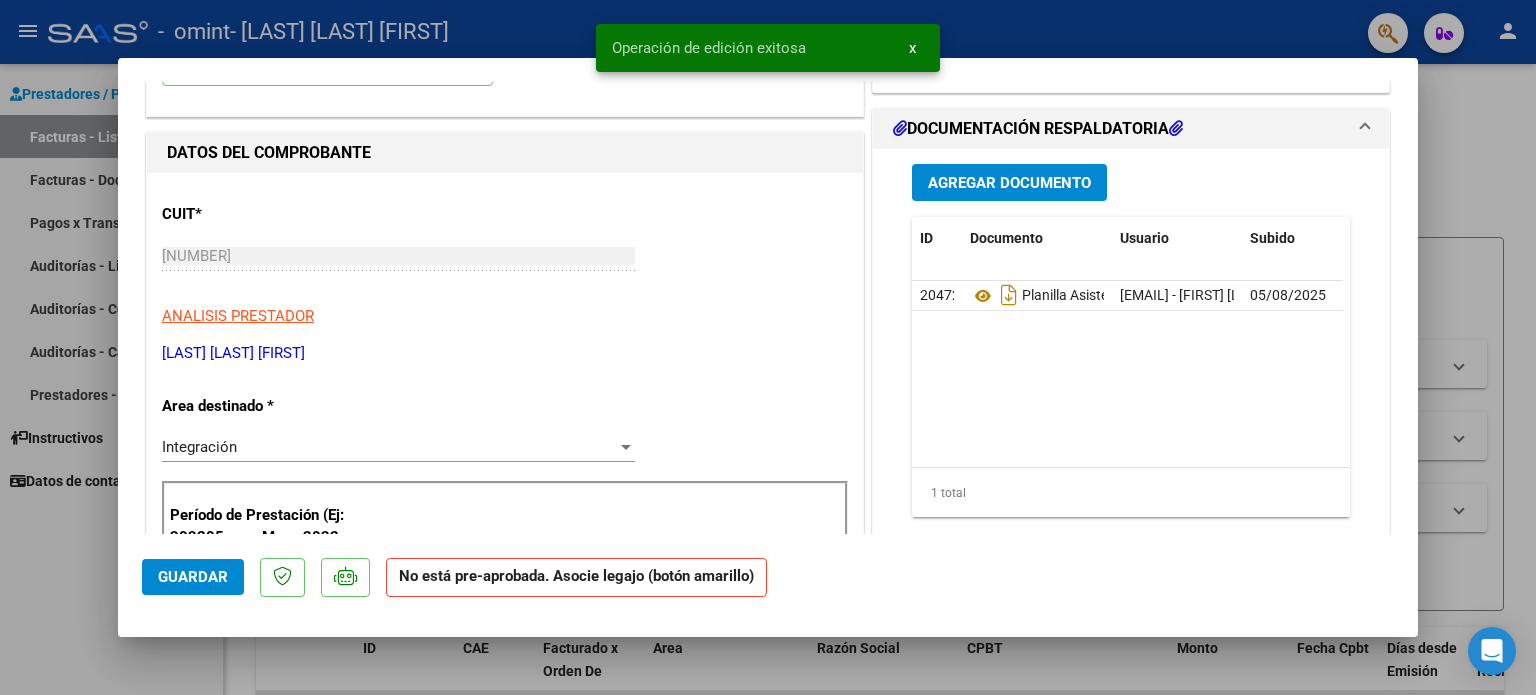 scroll, scrollTop: 0, scrollLeft: 0, axis: both 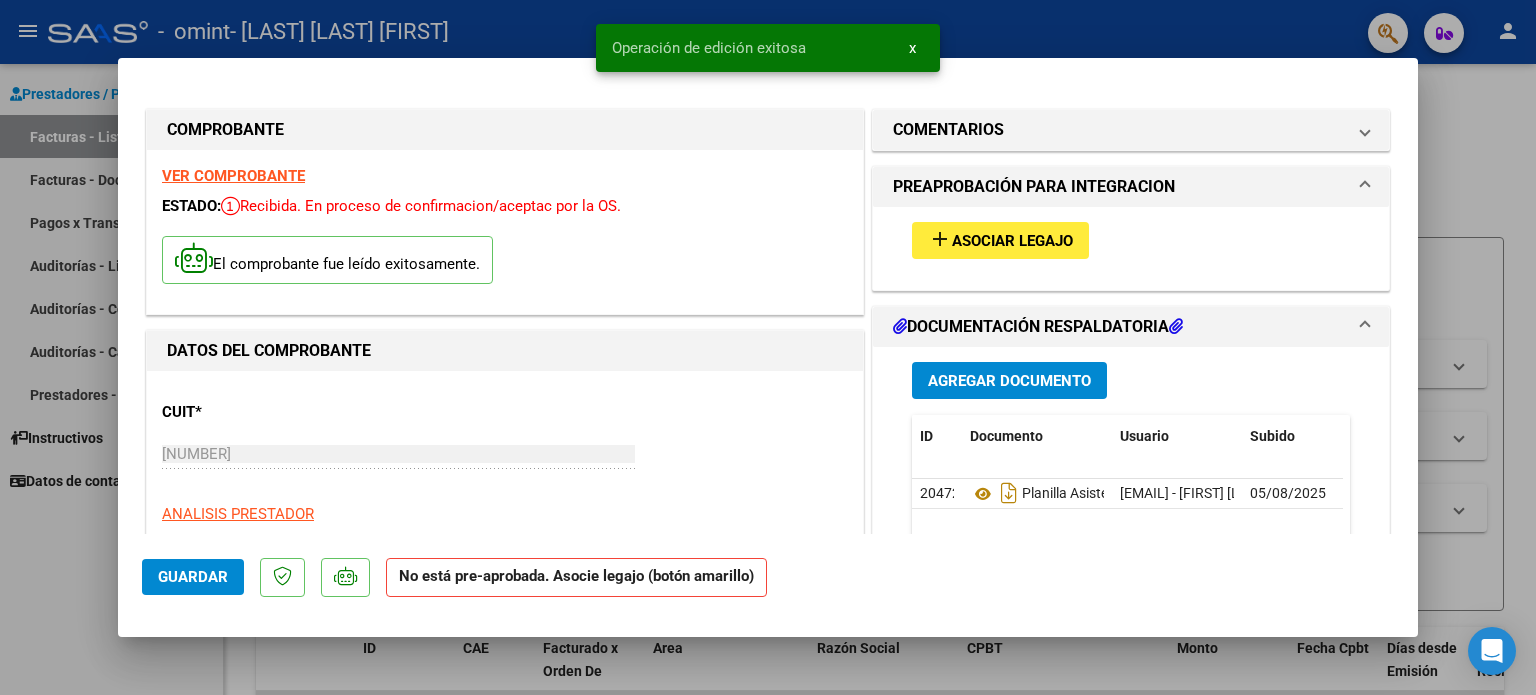 click at bounding box center [768, 347] 